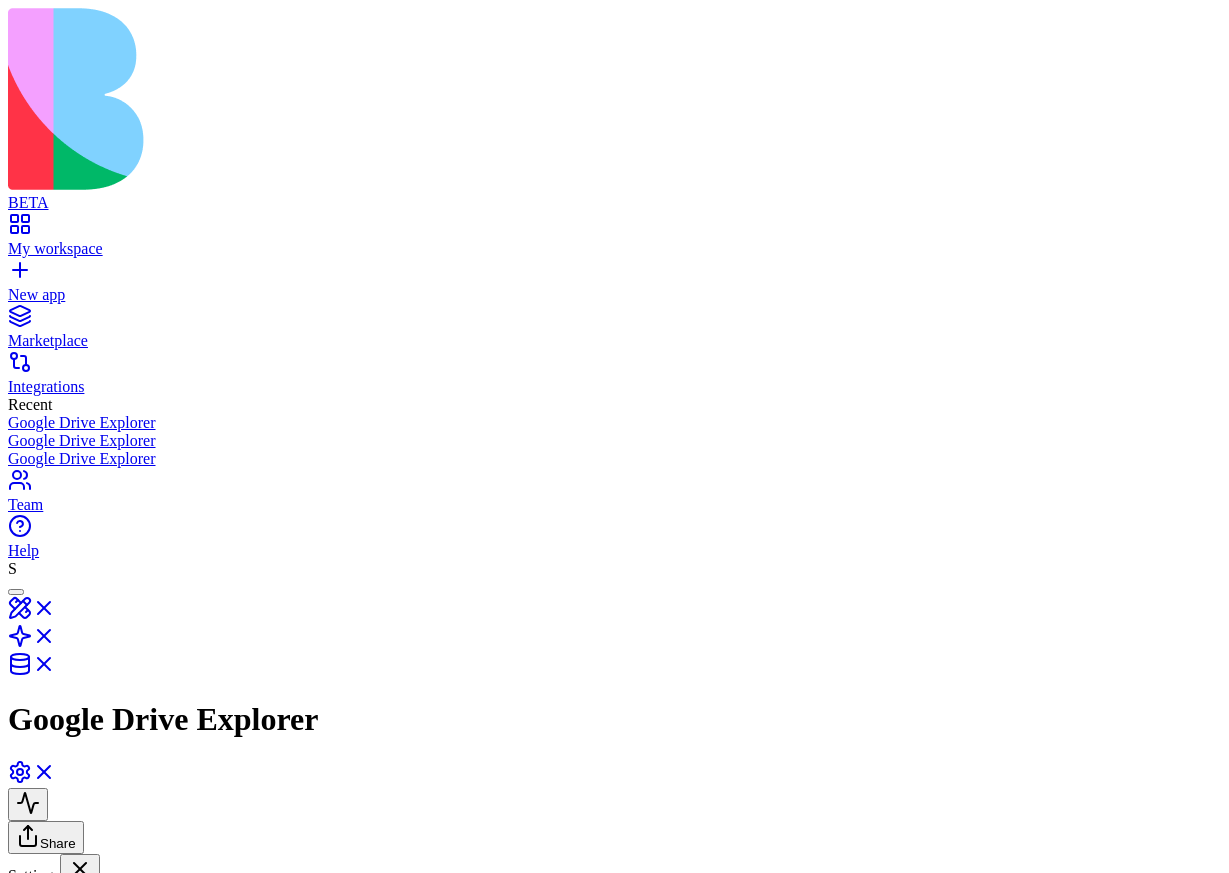 scroll, scrollTop: 0, scrollLeft: 0, axis: both 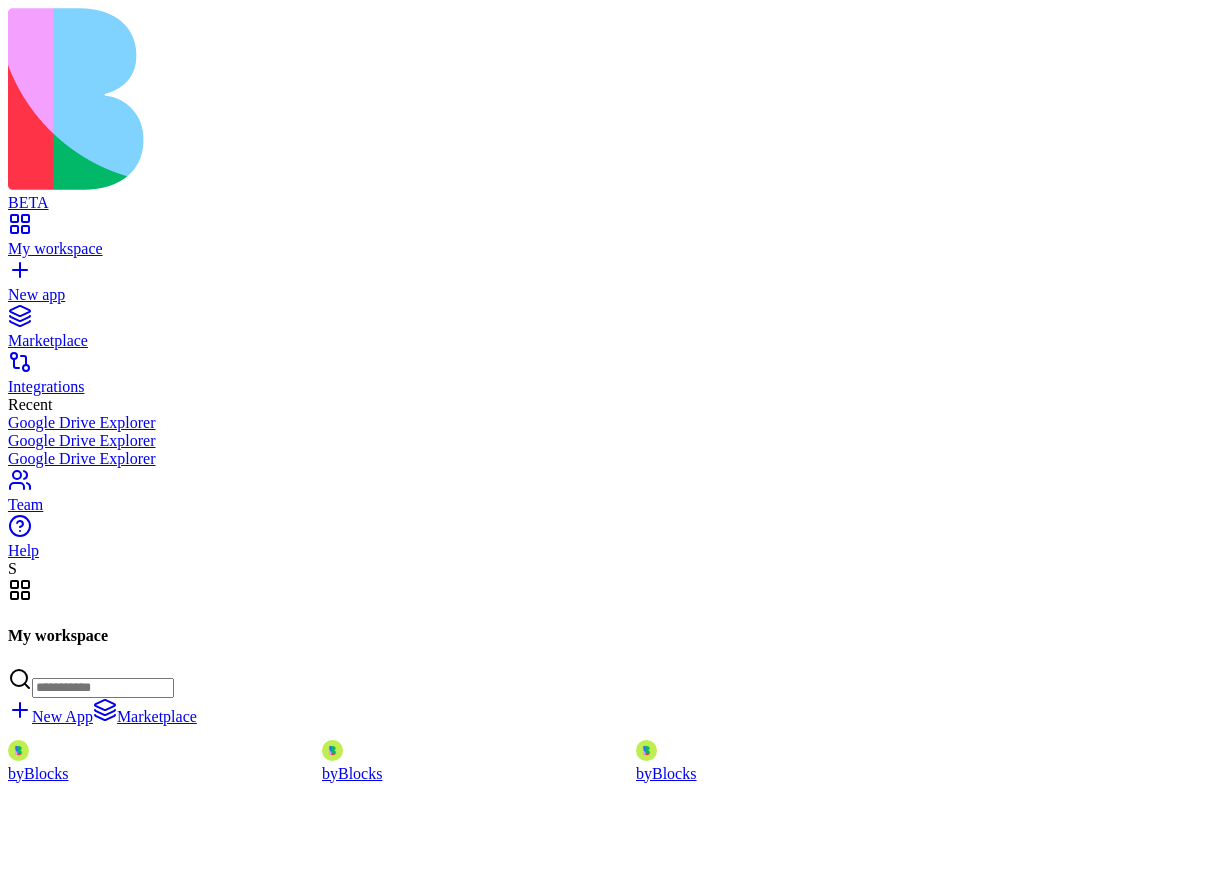 click at bounding box center [28, 1551] 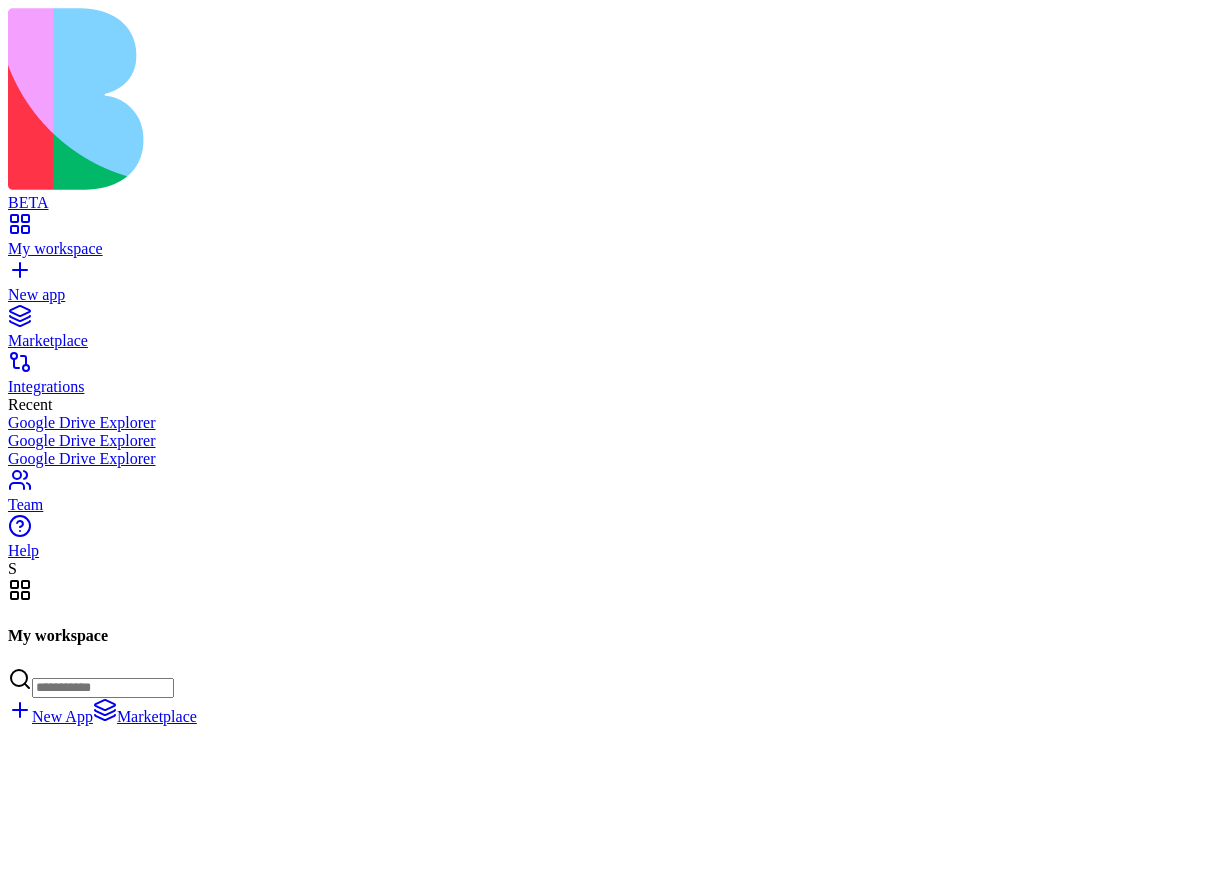 scroll, scrollTop: 182111, scrollLeft: 0, axis: vertical 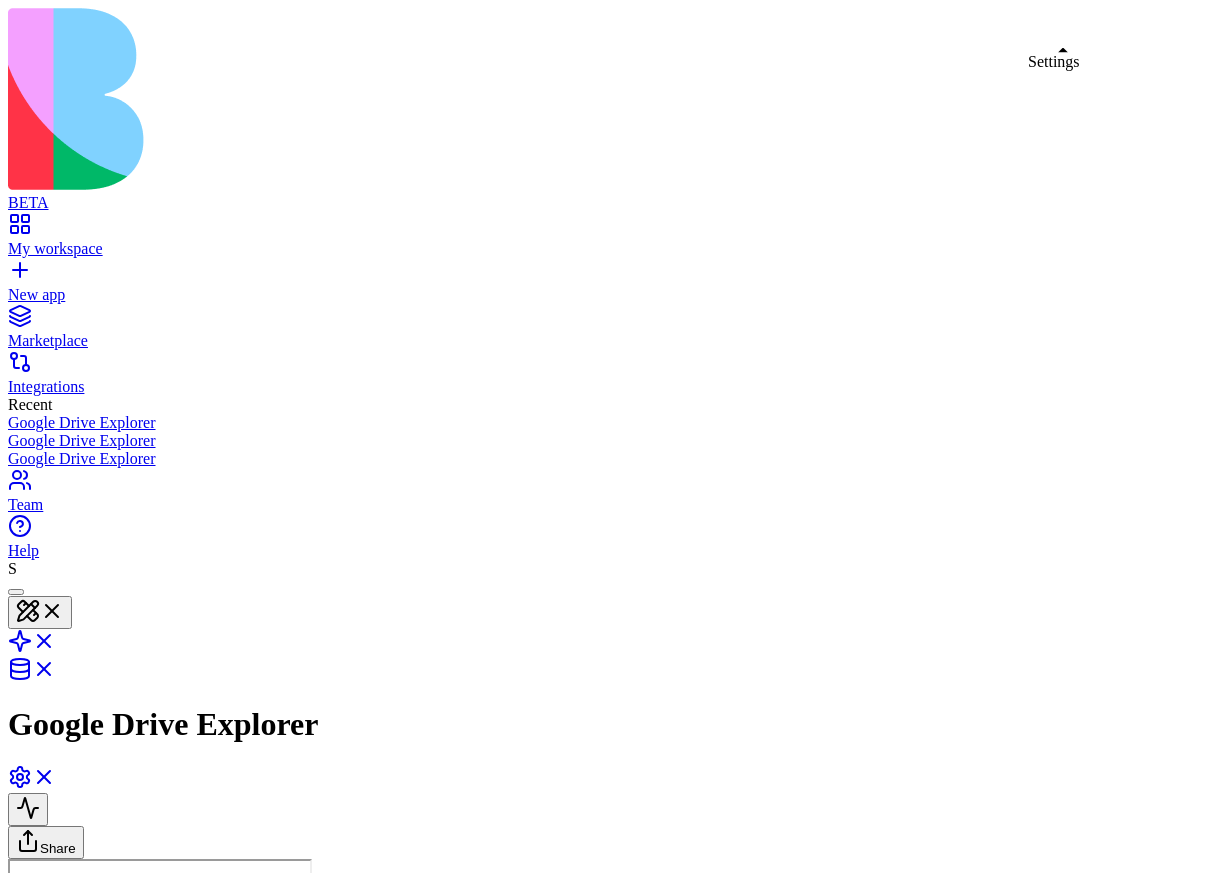 click at bounding box center (32, 783) 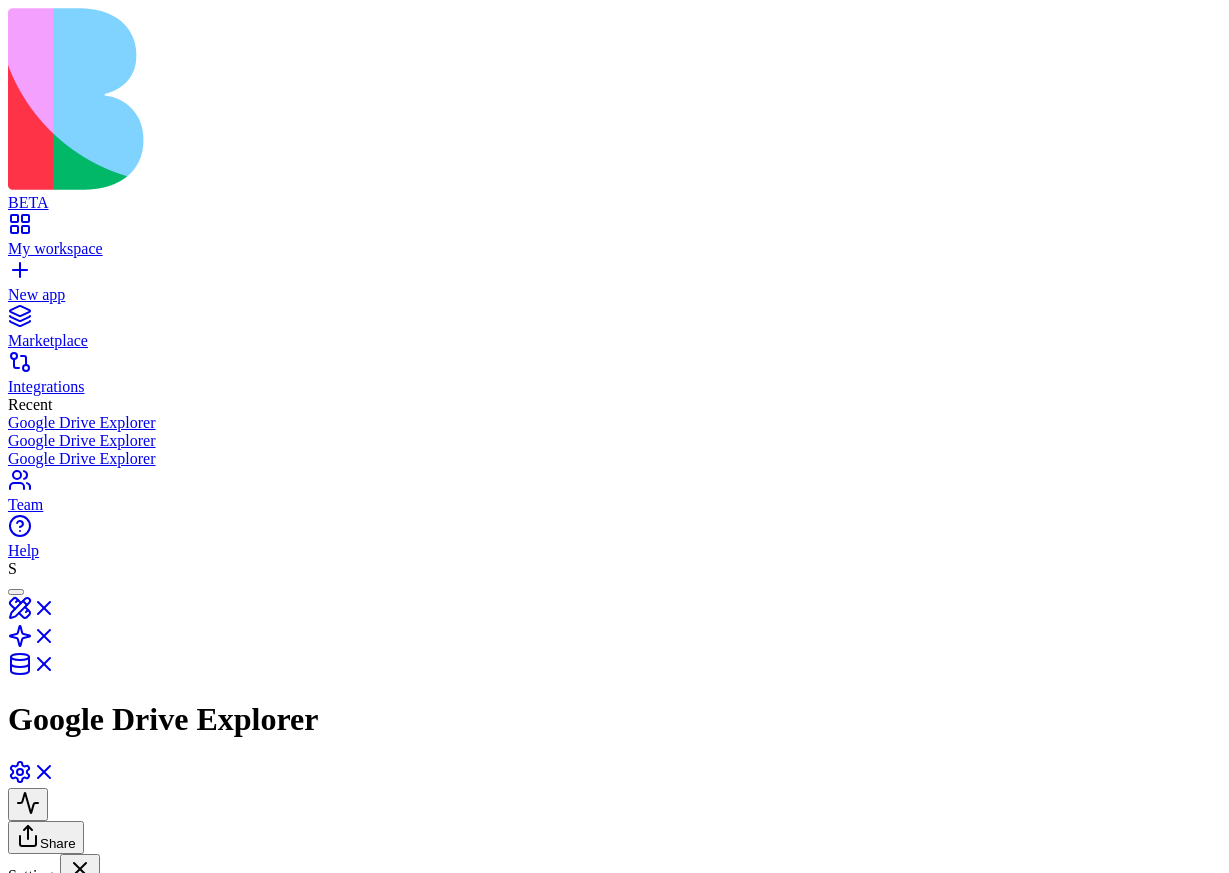 click on "App Integrations" at bounding box center (107, 919) 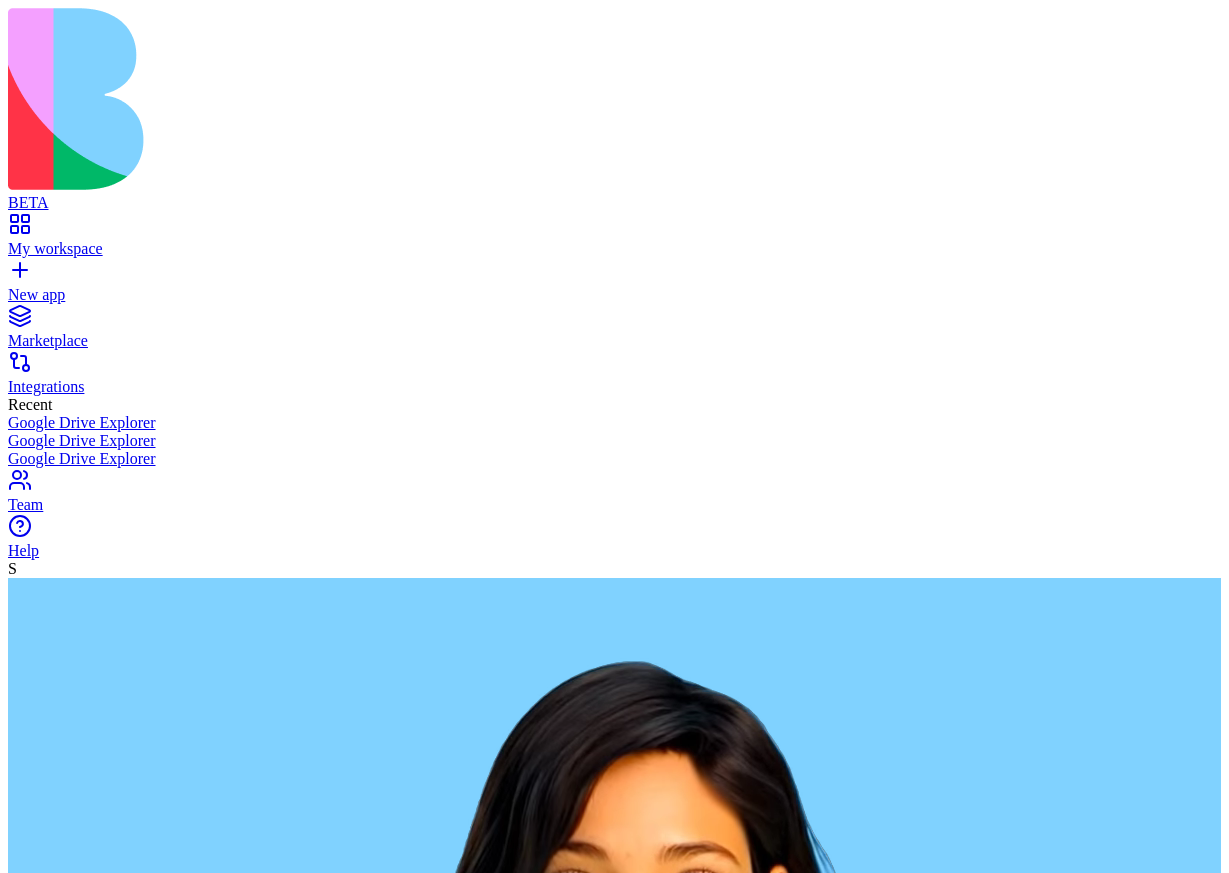 click at bounding box center [85, 2588] 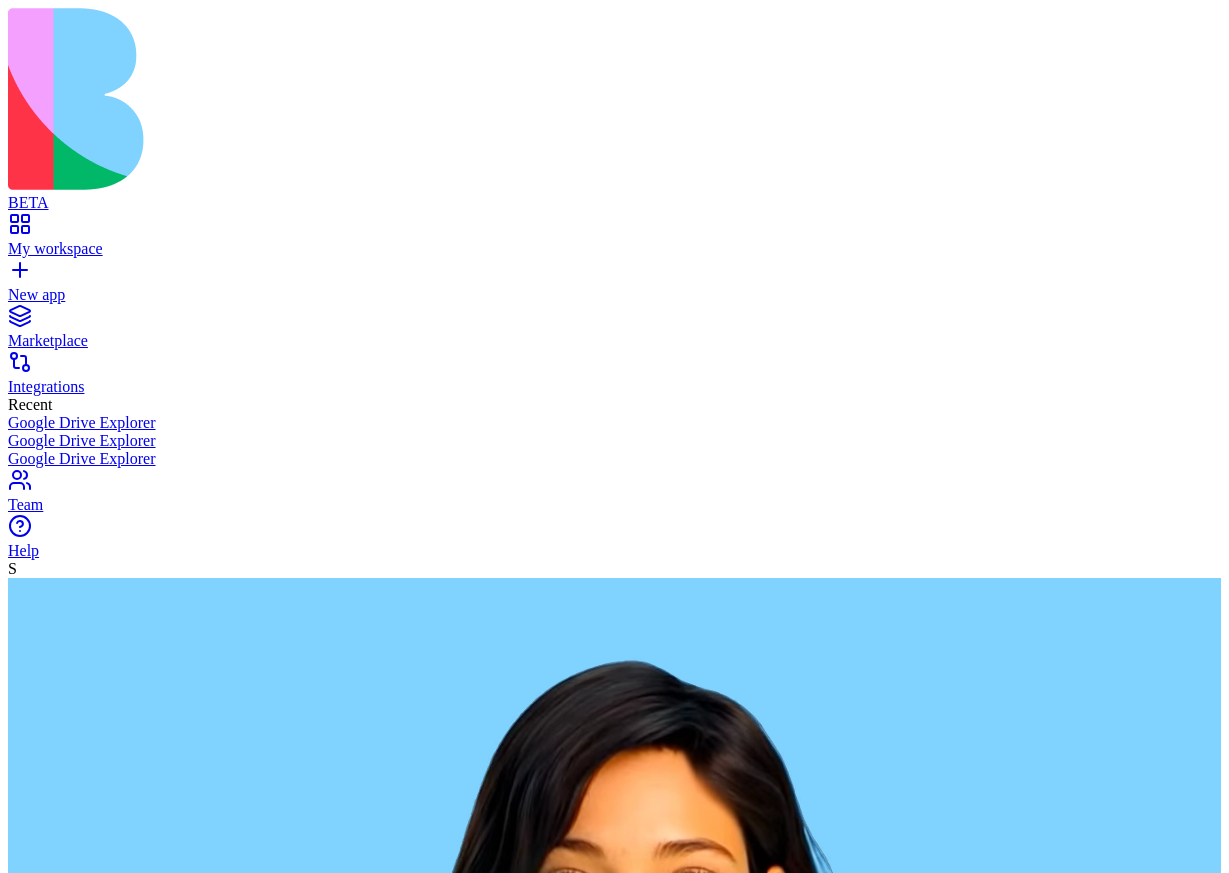 type on "*" 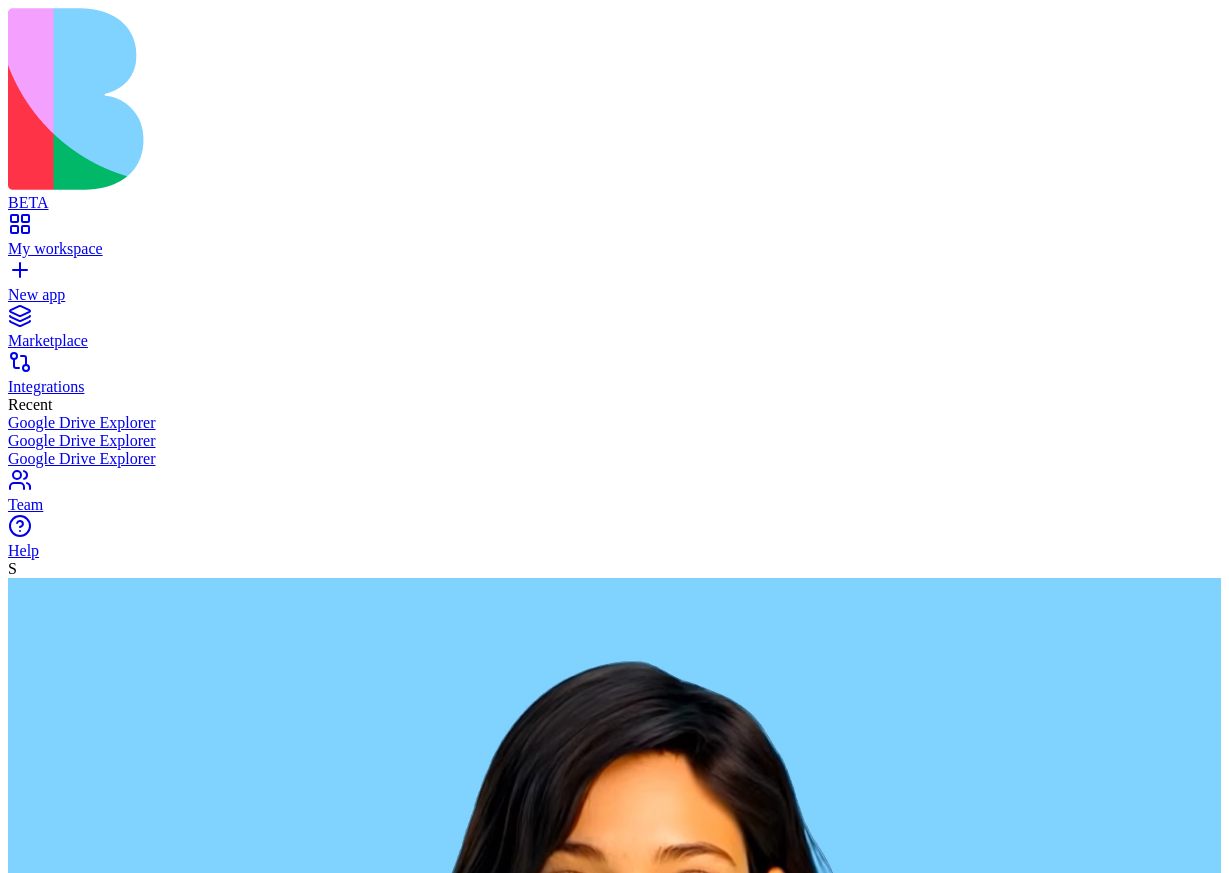 paste on "**********" 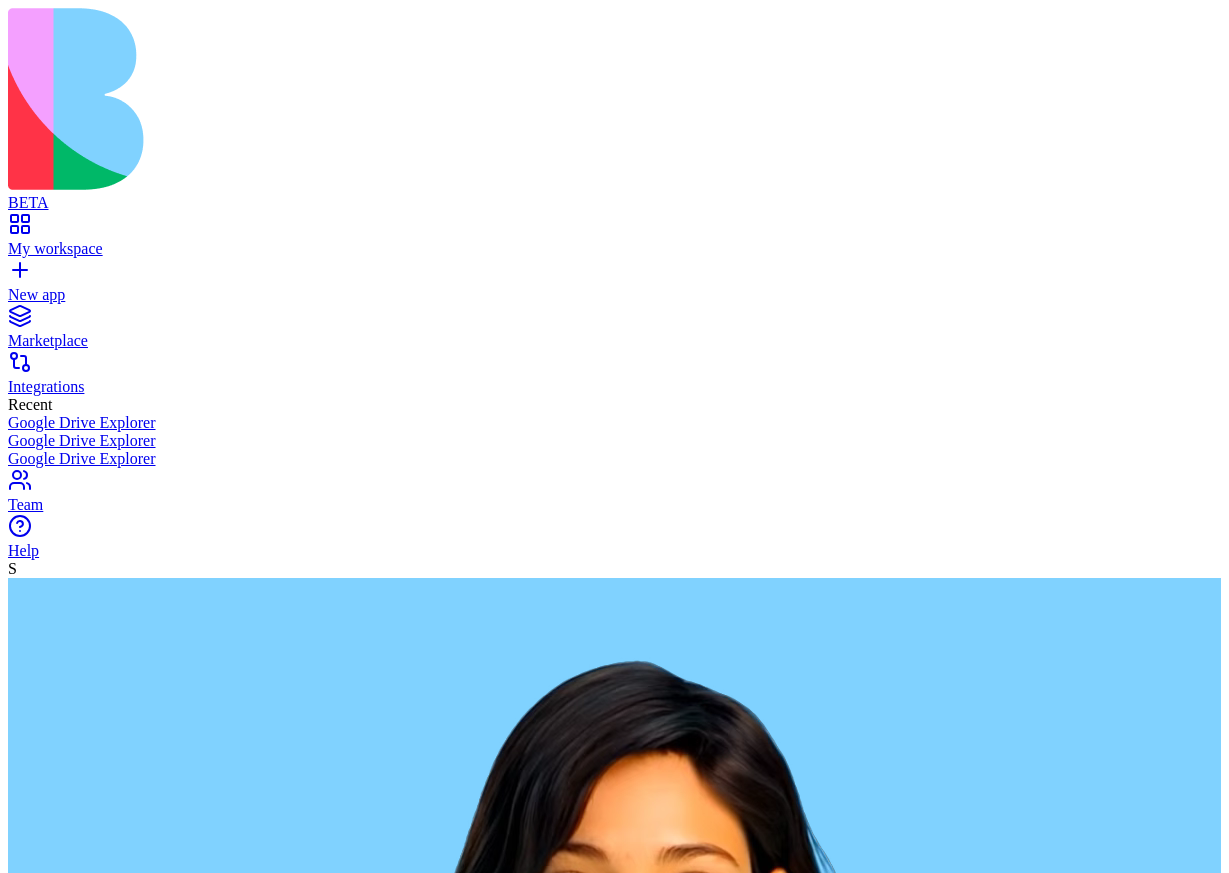 type on "**********" 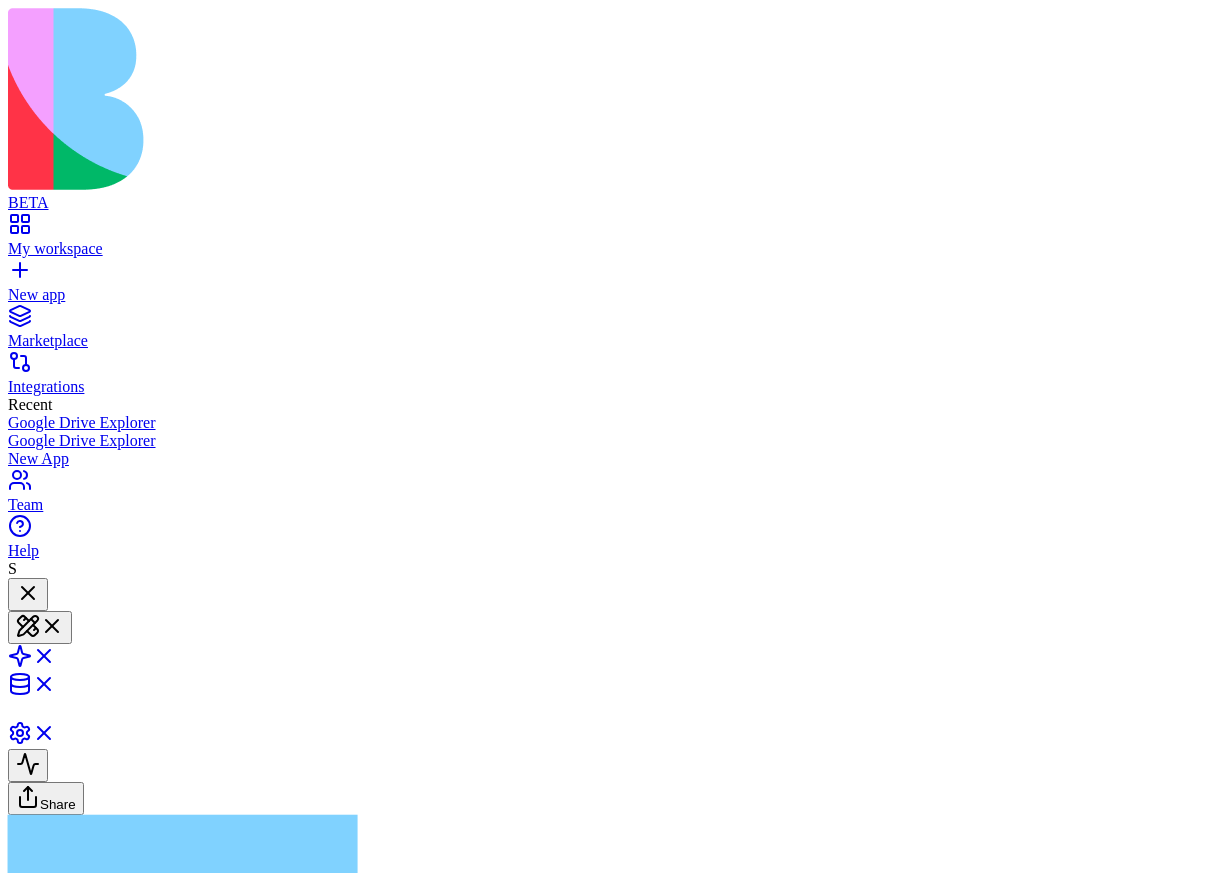 type 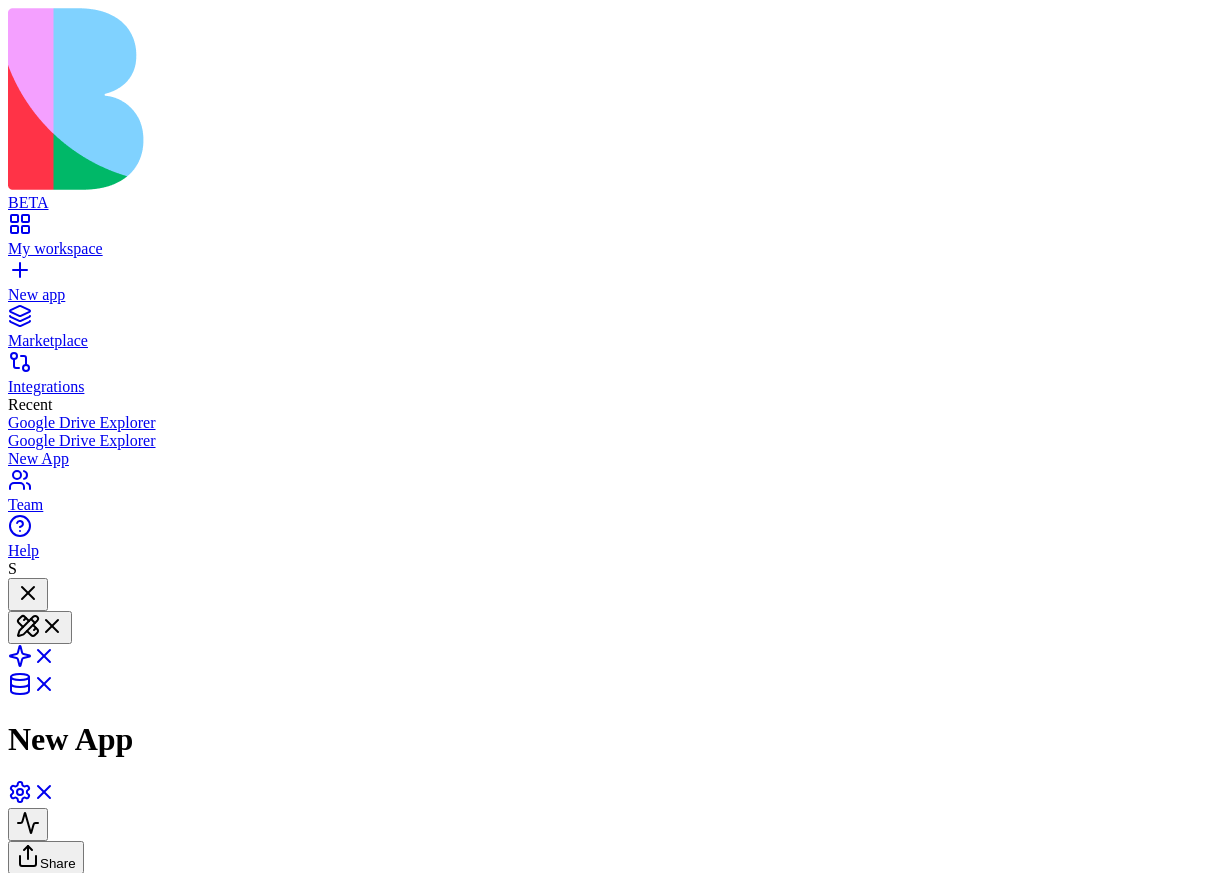 scroll, scrollTop: 166, scrollLeft: 0, axis: vertical 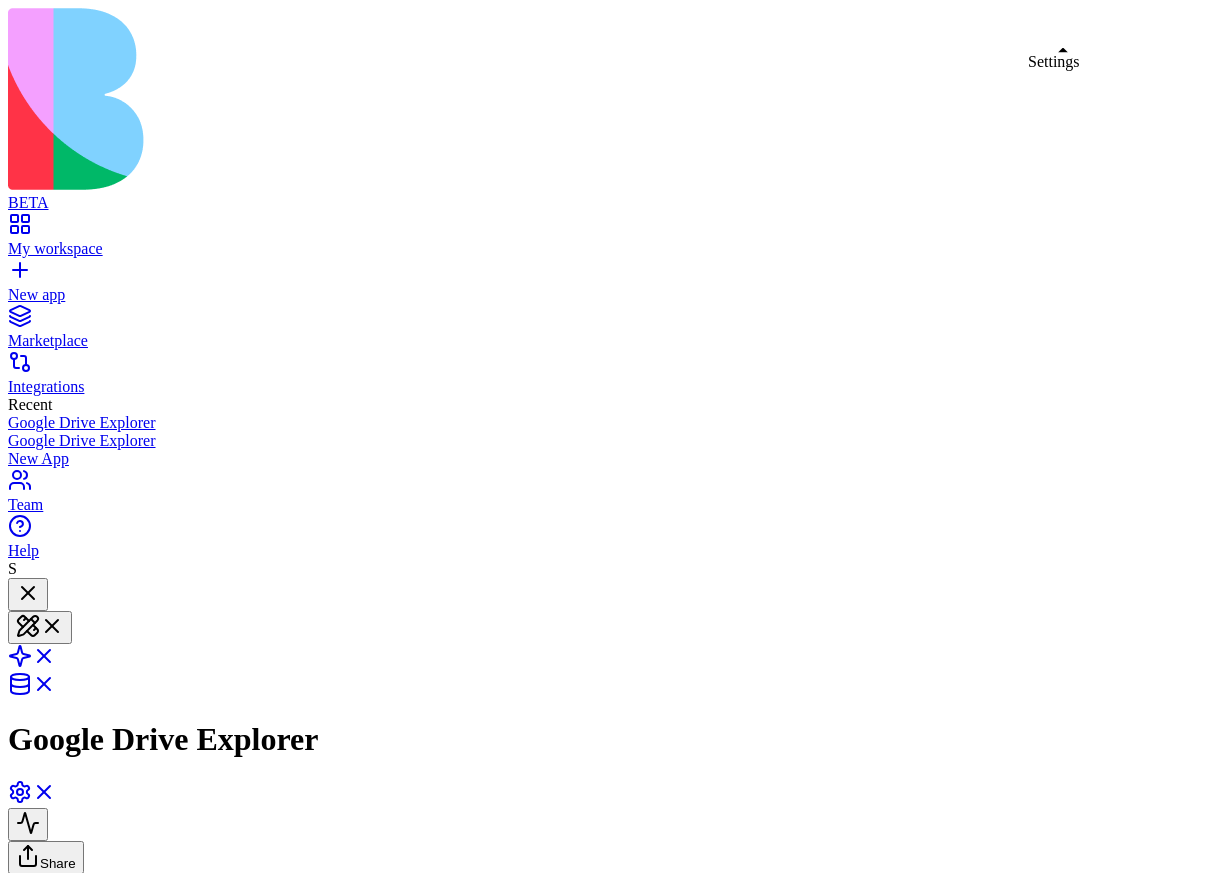 click at bounding box center (32, 798) 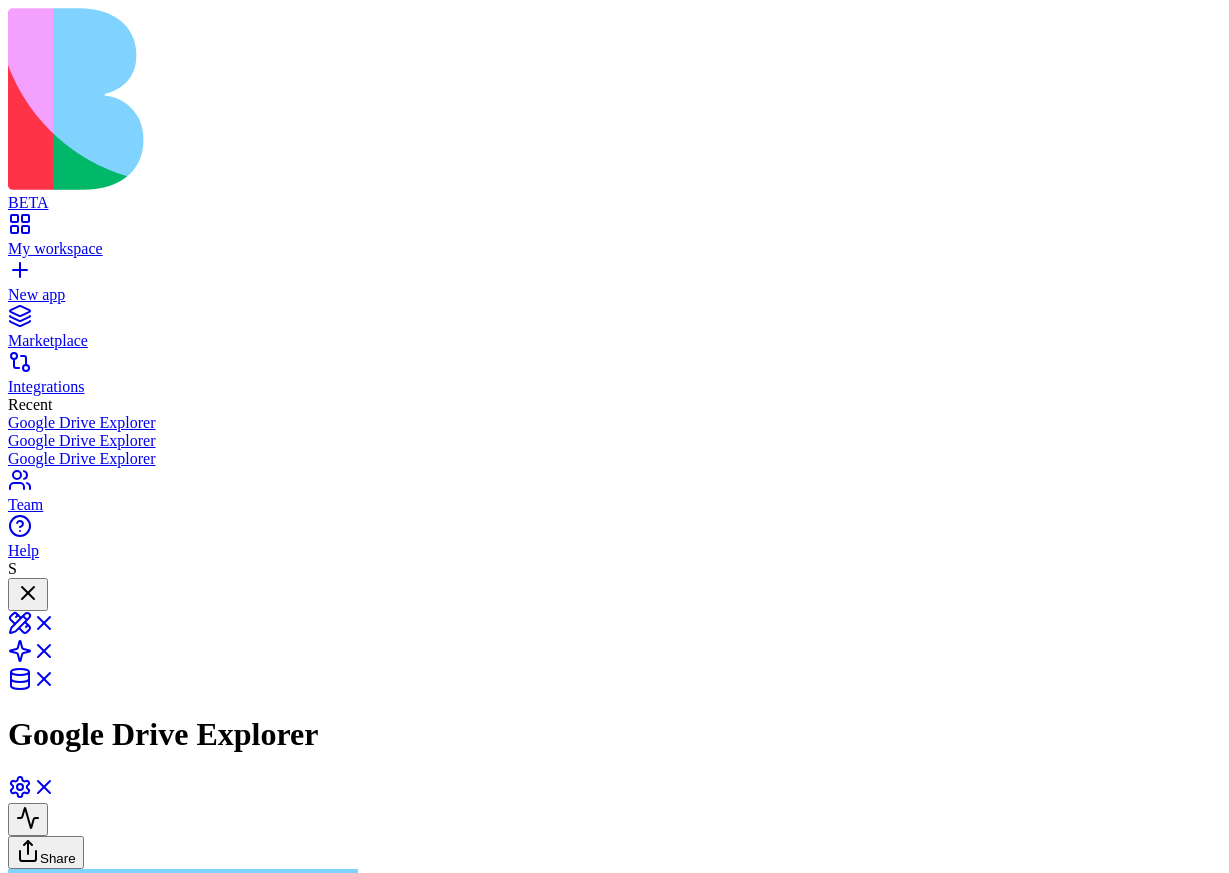 click on "App Integrations" at bounding box center (107, 4465) 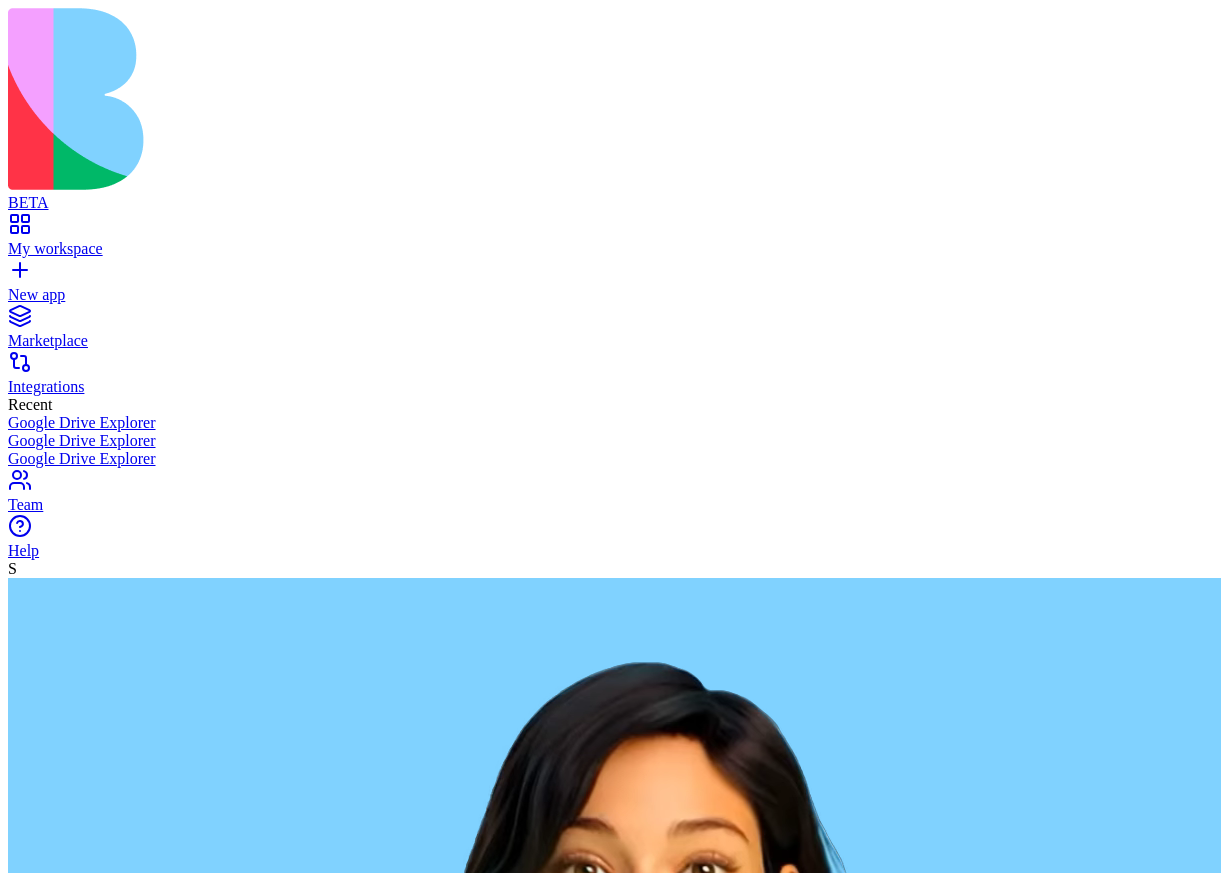 click at bounding box center [85, 2588] 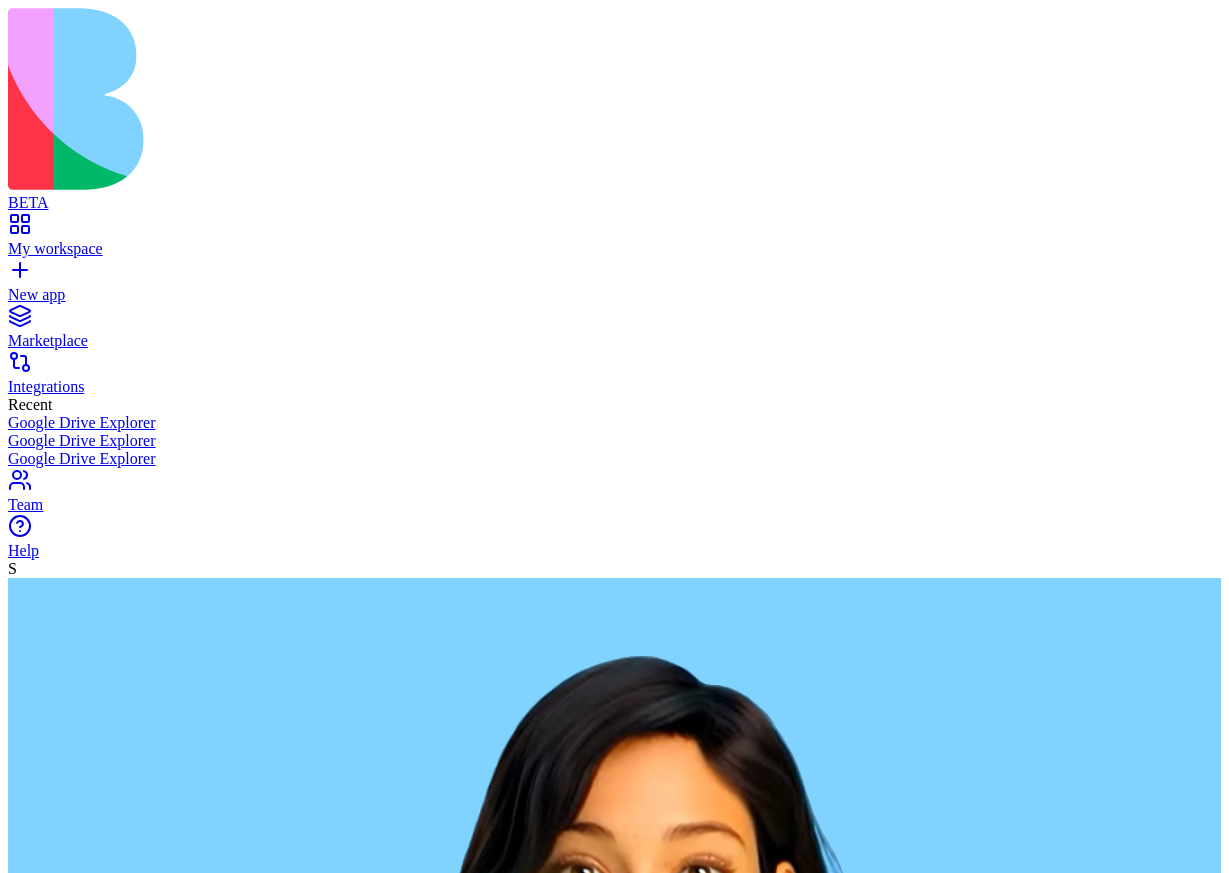 type on "**********" 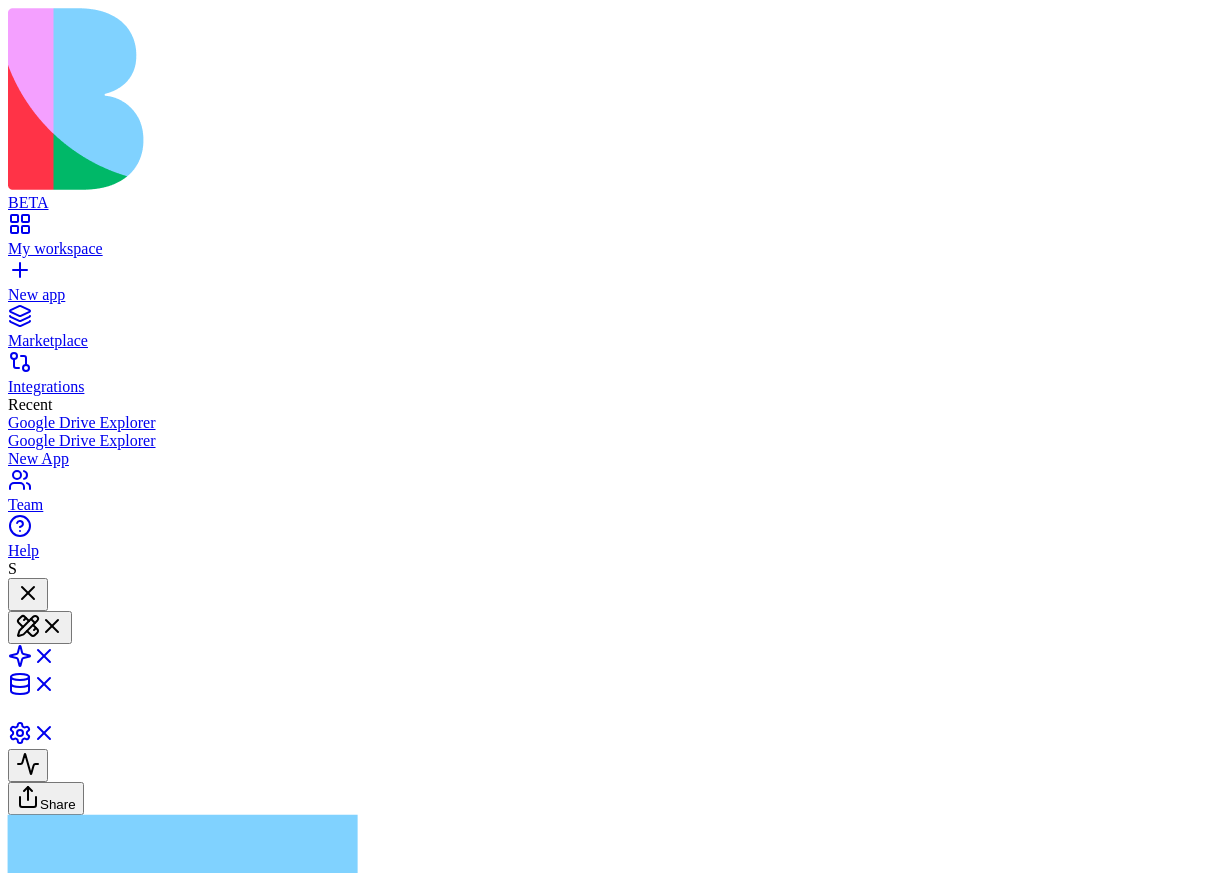 type 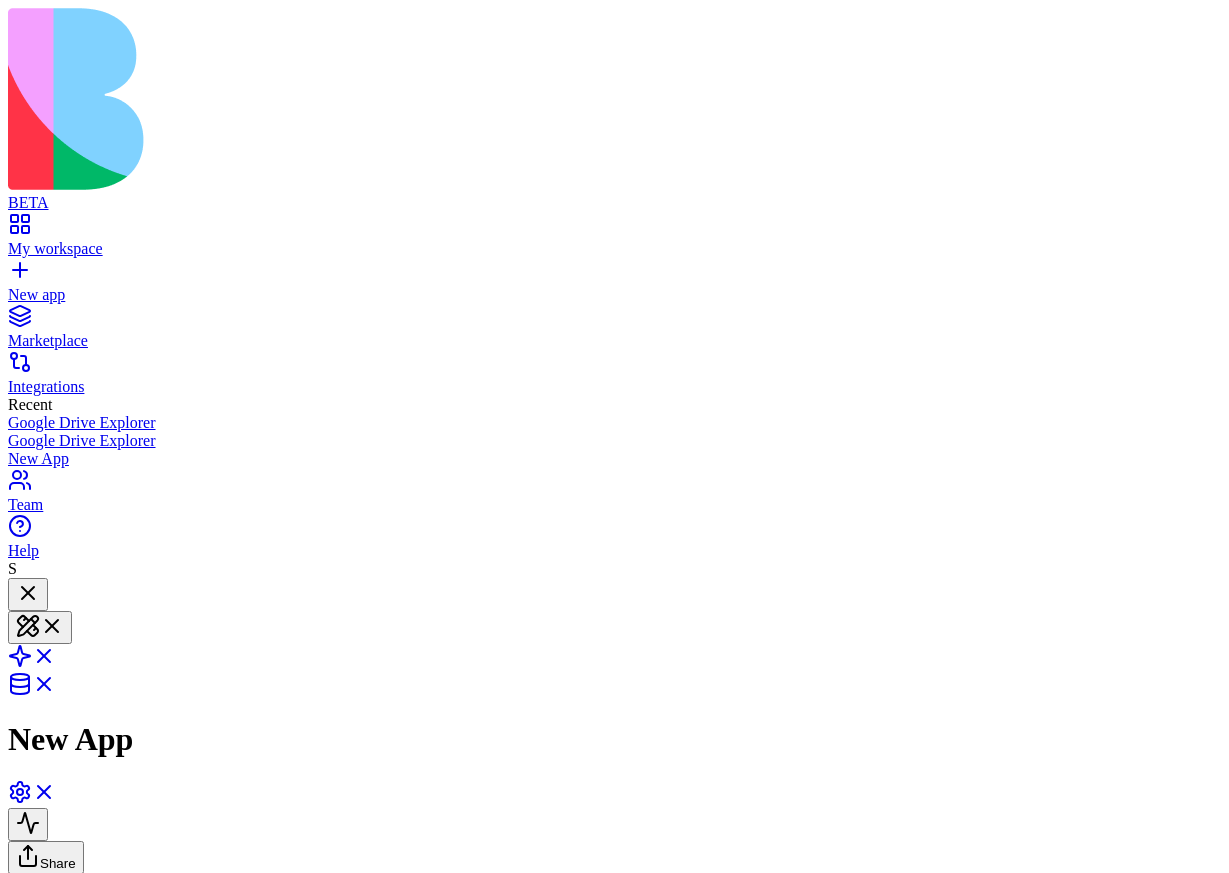 scroll, scrollTop: 246, scrollLeft: 0, axis: vertical 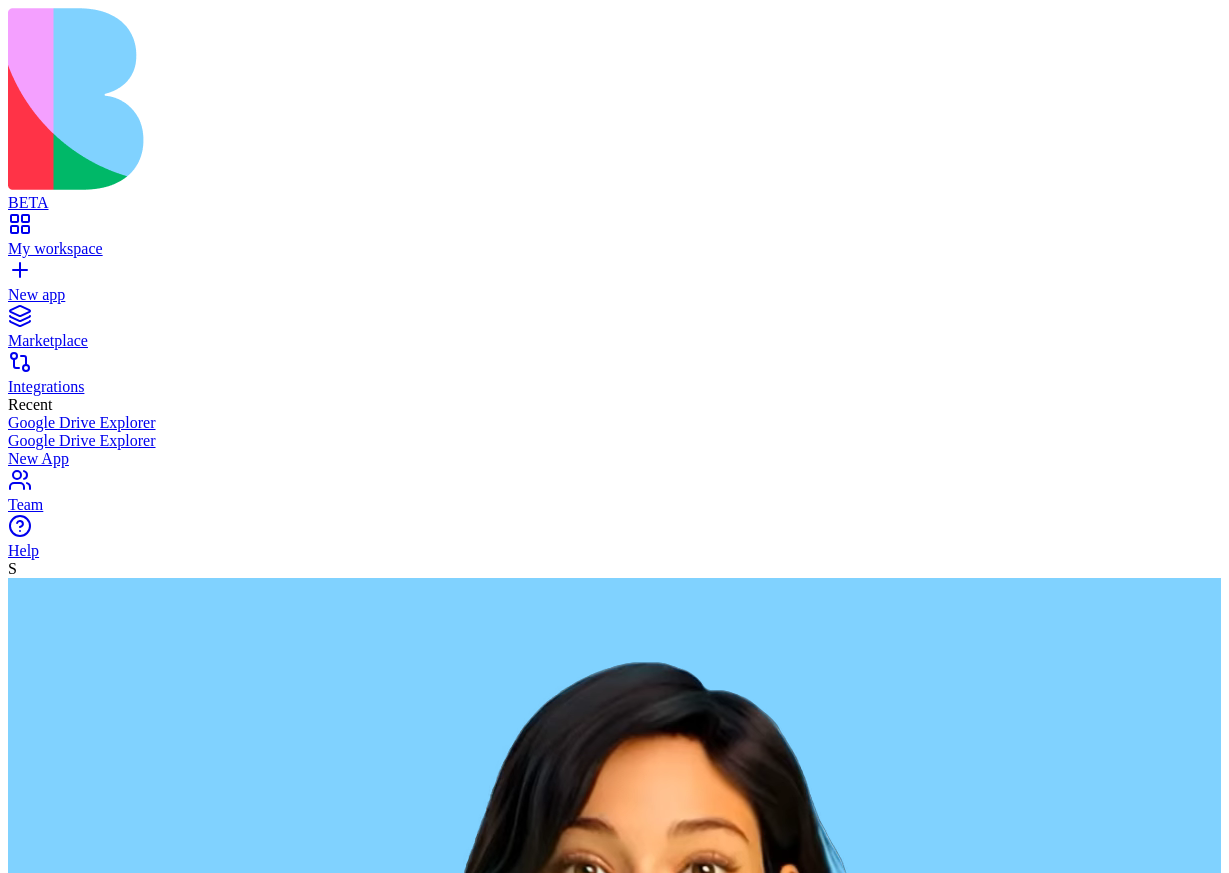 click at bounding box center [85, 2588] 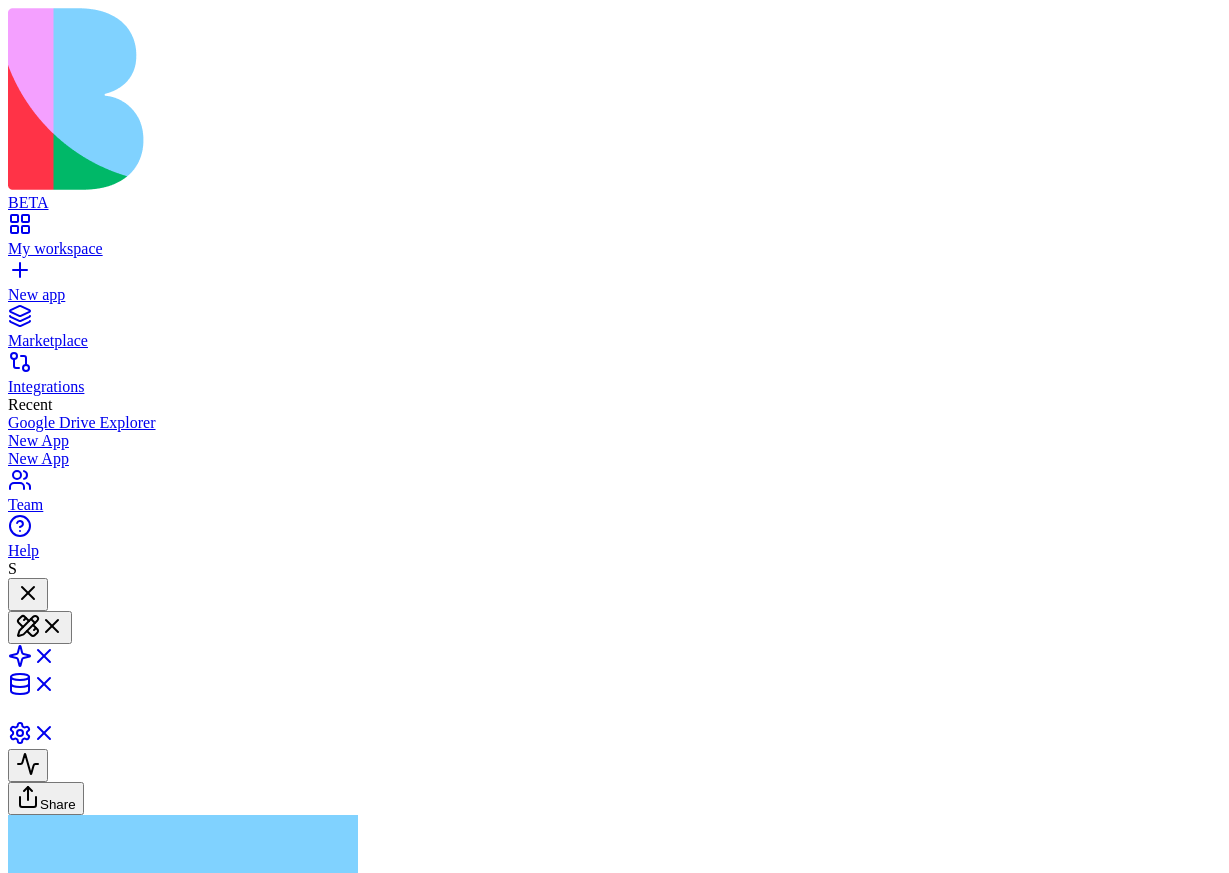 type 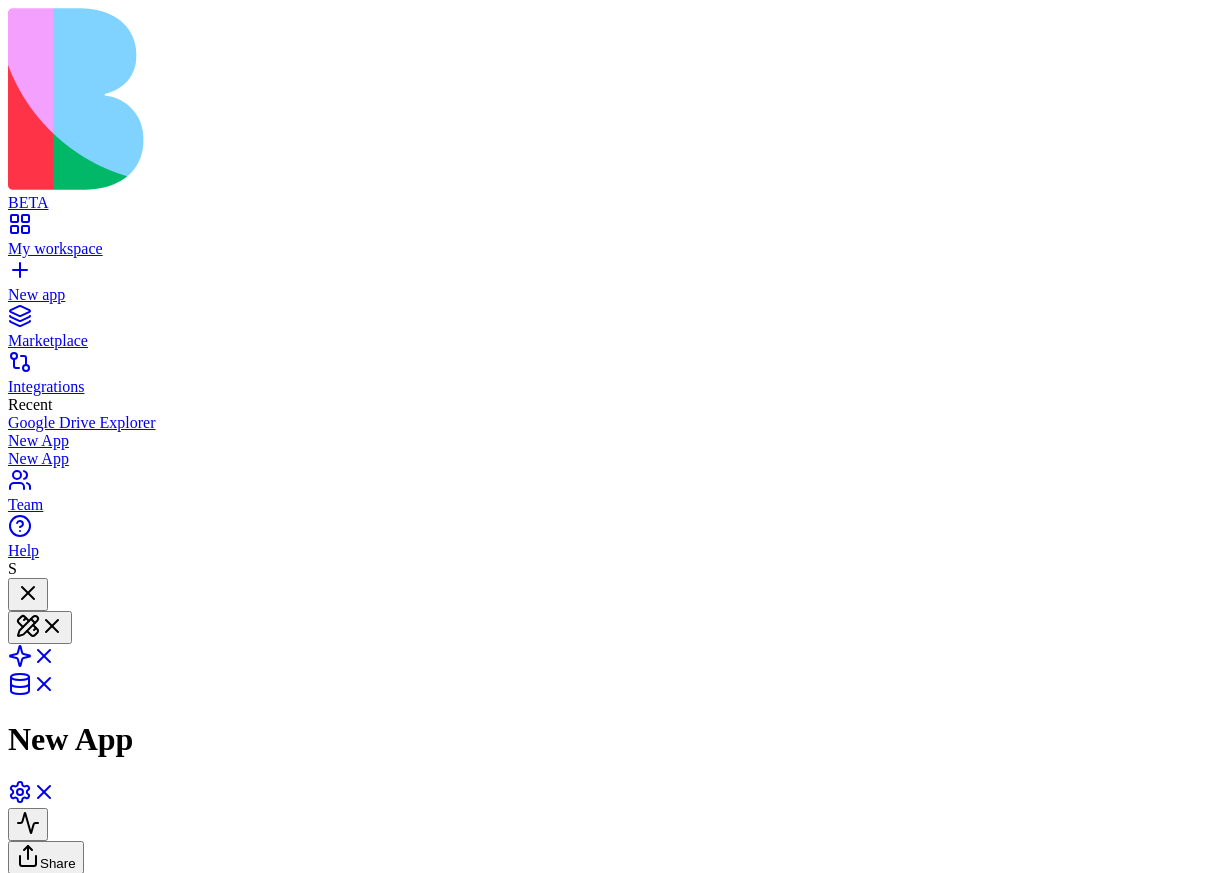 scroll, scrollTop: 230, scrollLeft: 0, axis: vertical 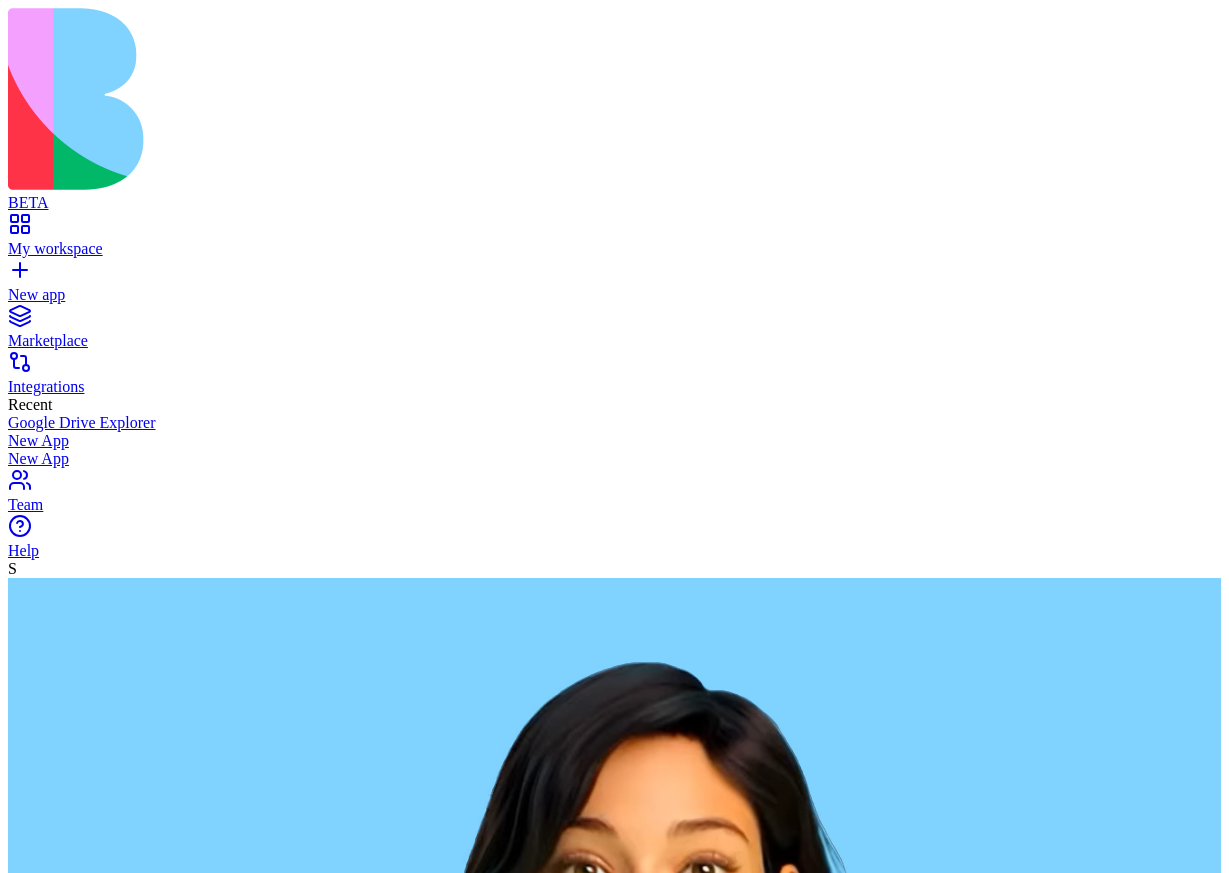 click at bounding box center [85, 2588] 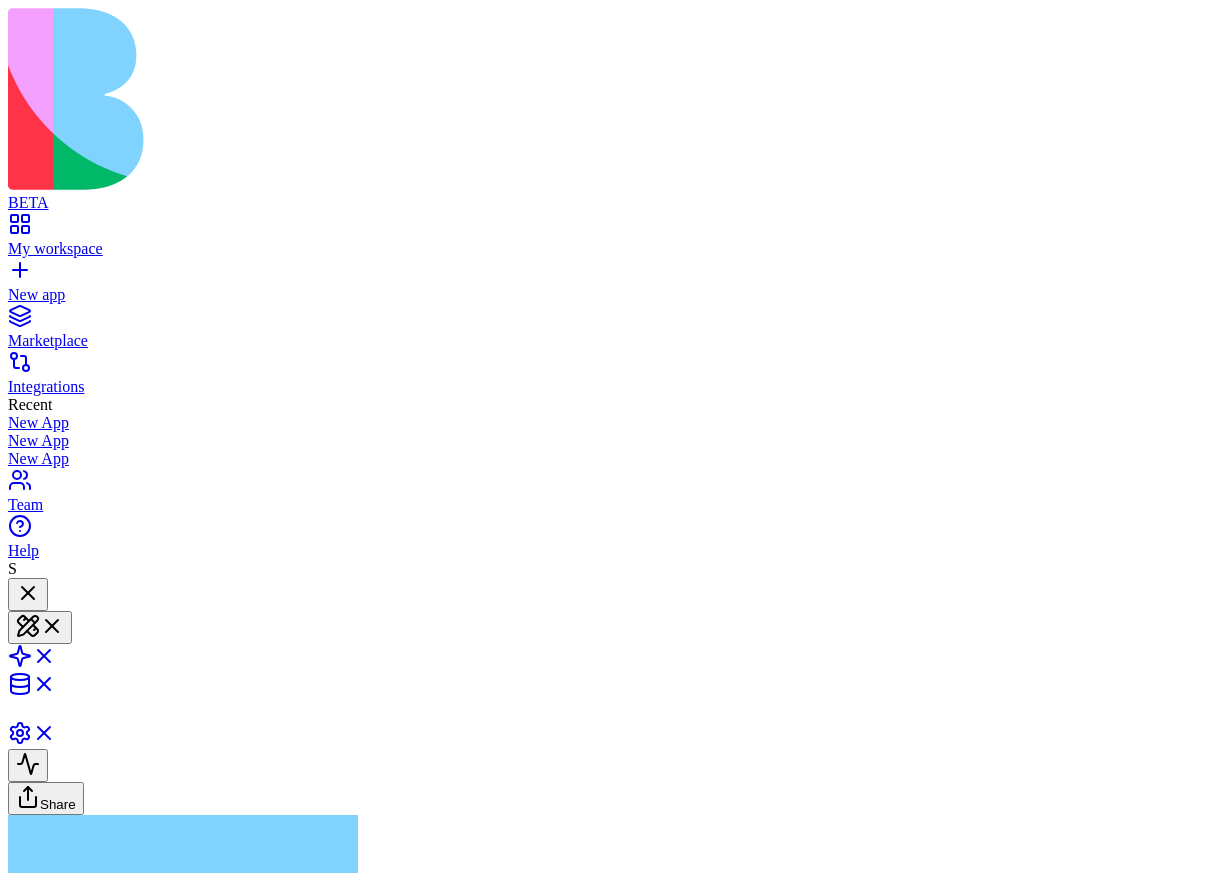 type 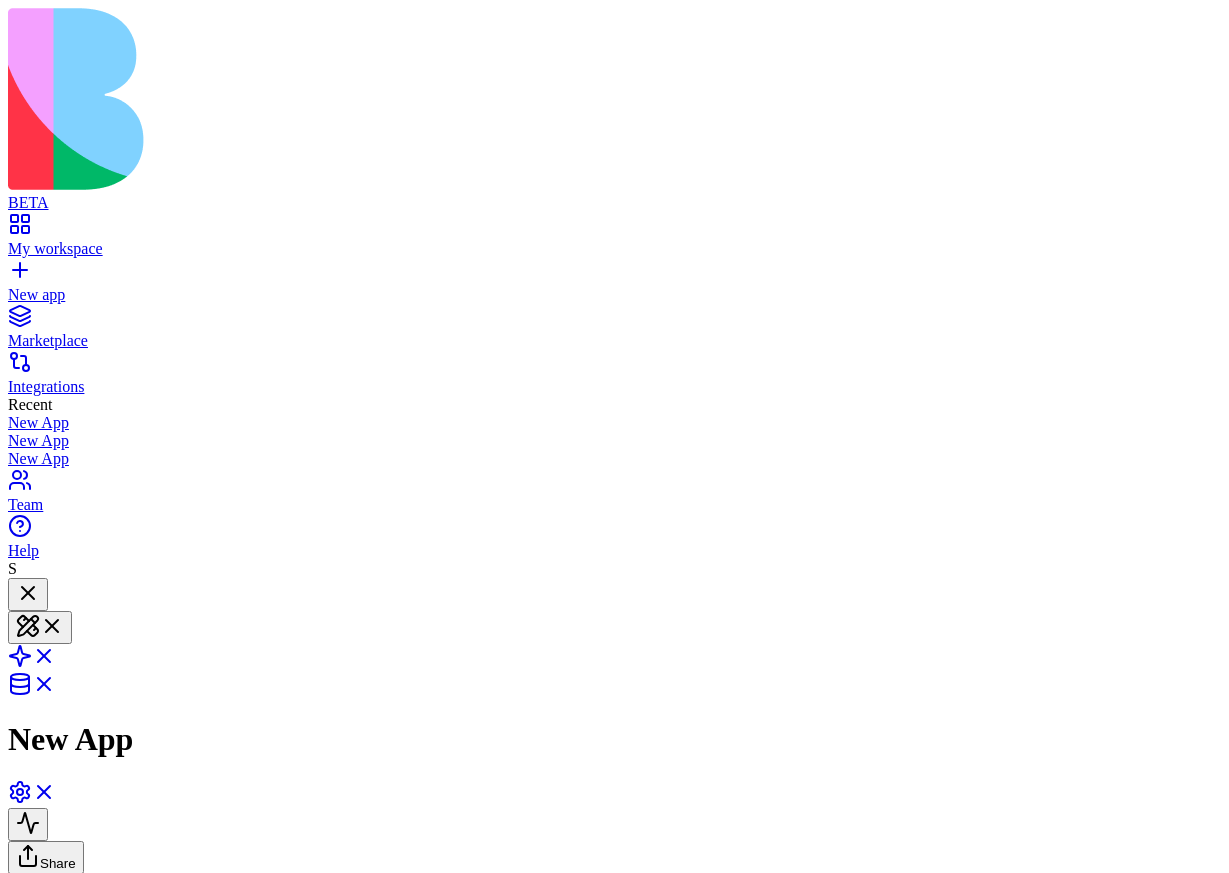 scroll, scrollTop: 230, scrollLeft: 0, axis: vertical 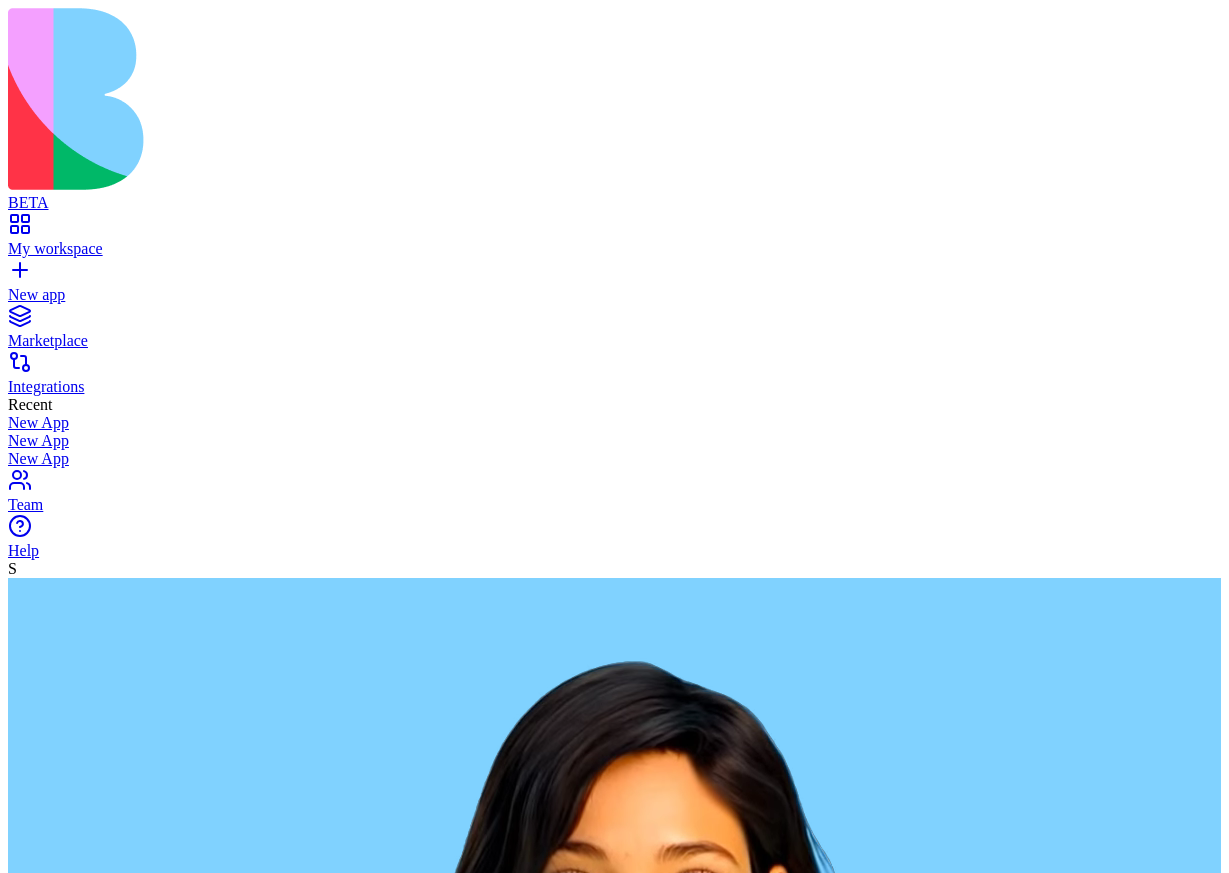 click at bounding box center [614, 2590] 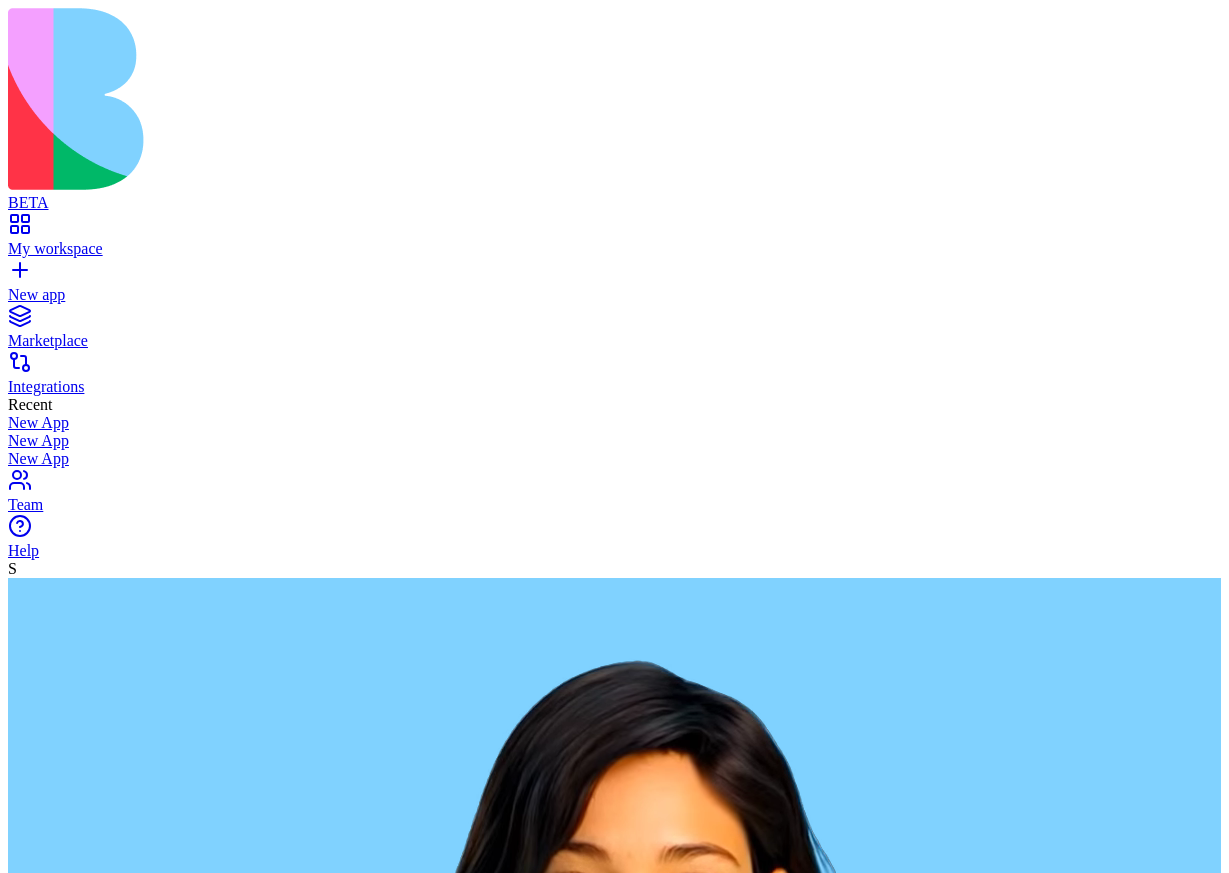click at bounding box center (85, 2588) 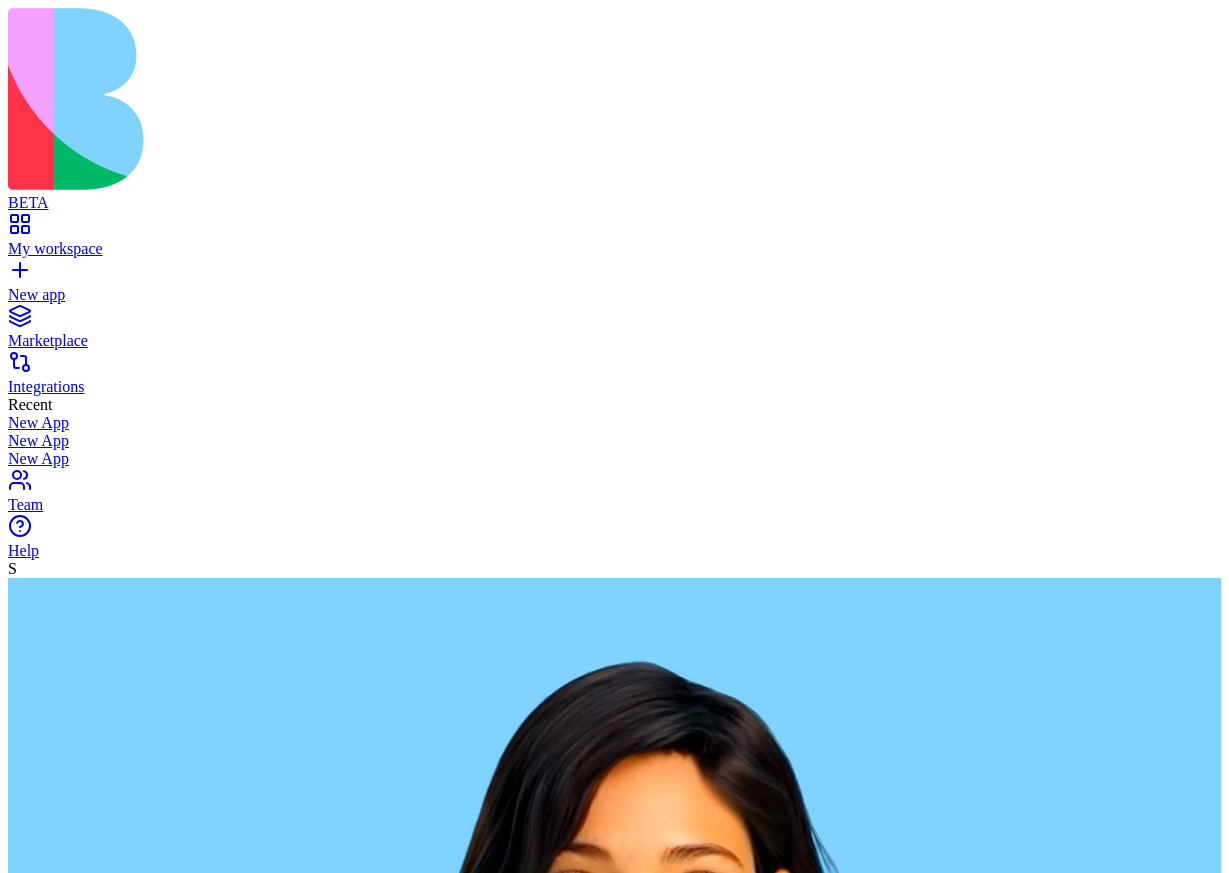 paste on "**********" 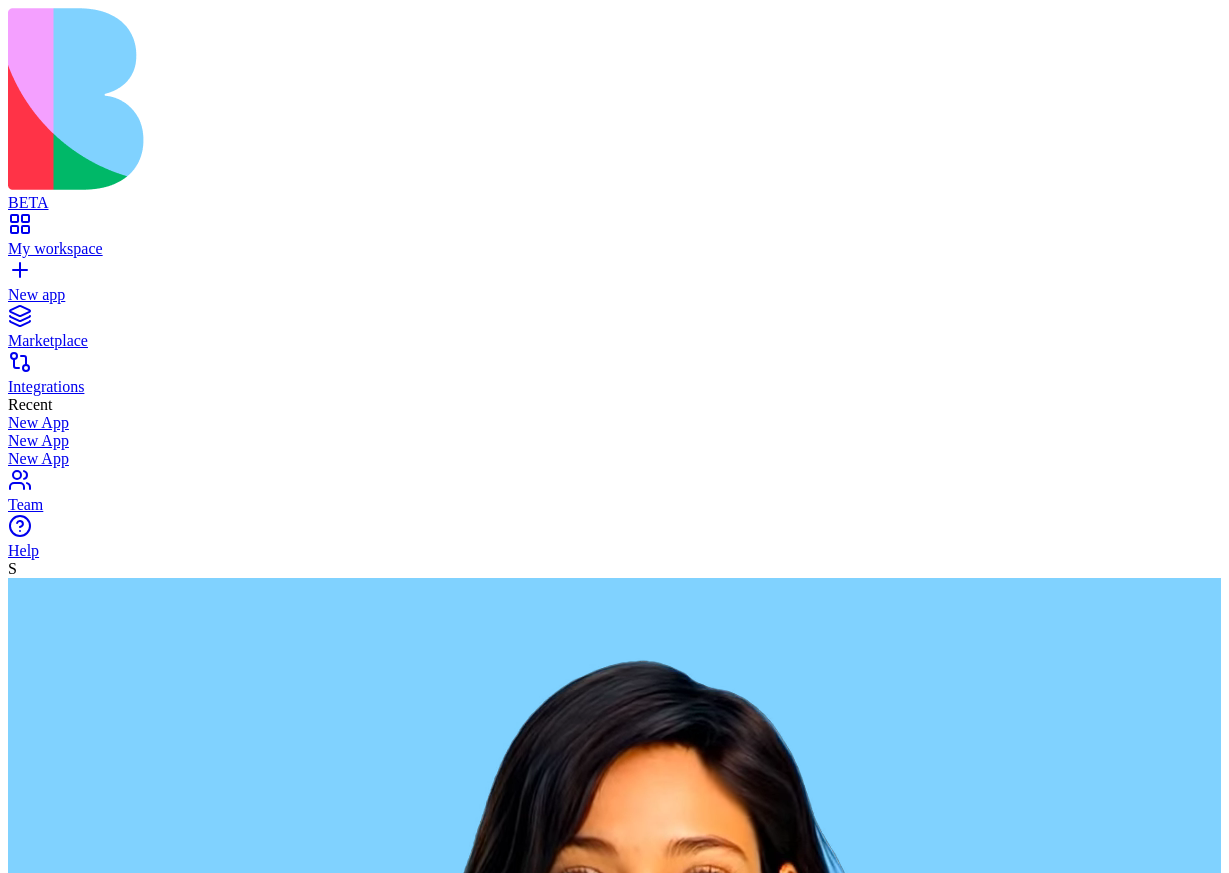 type on "**********" 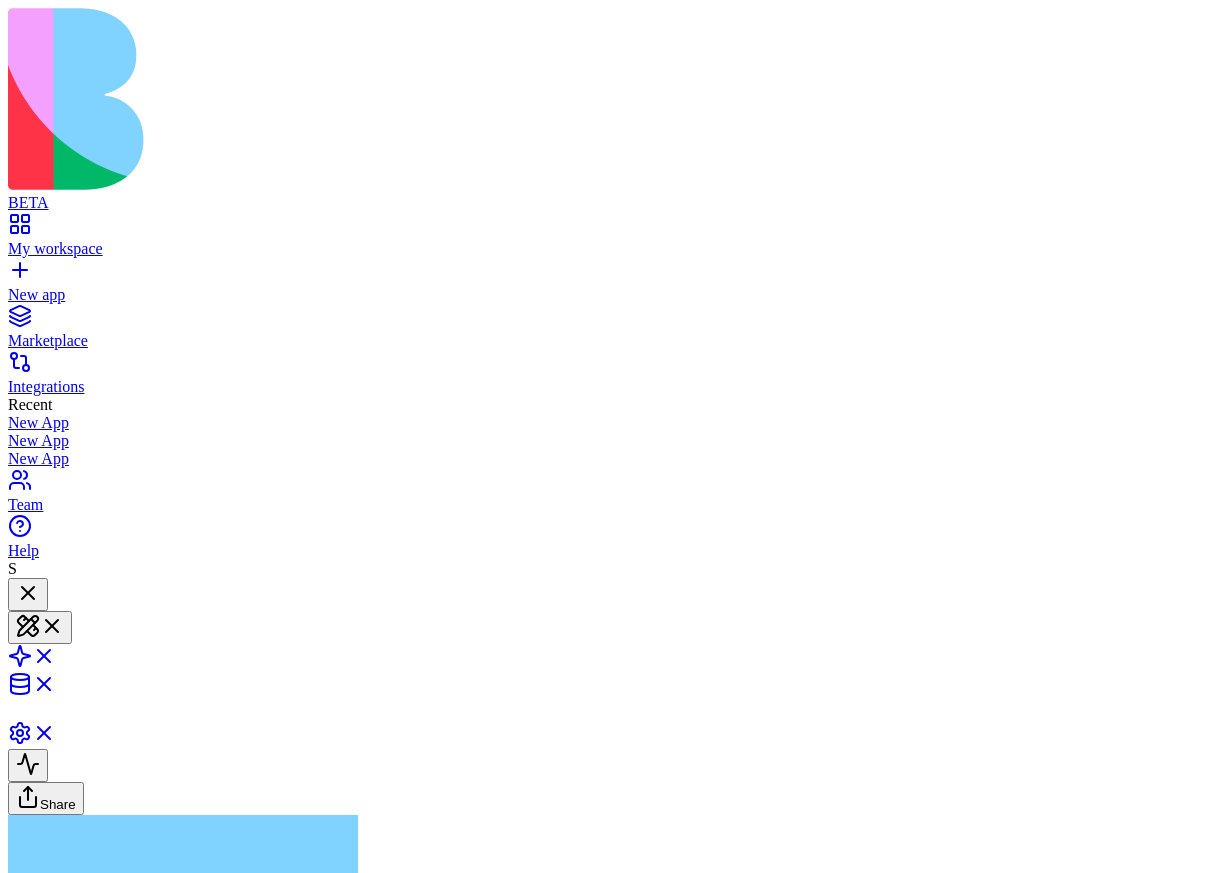 type 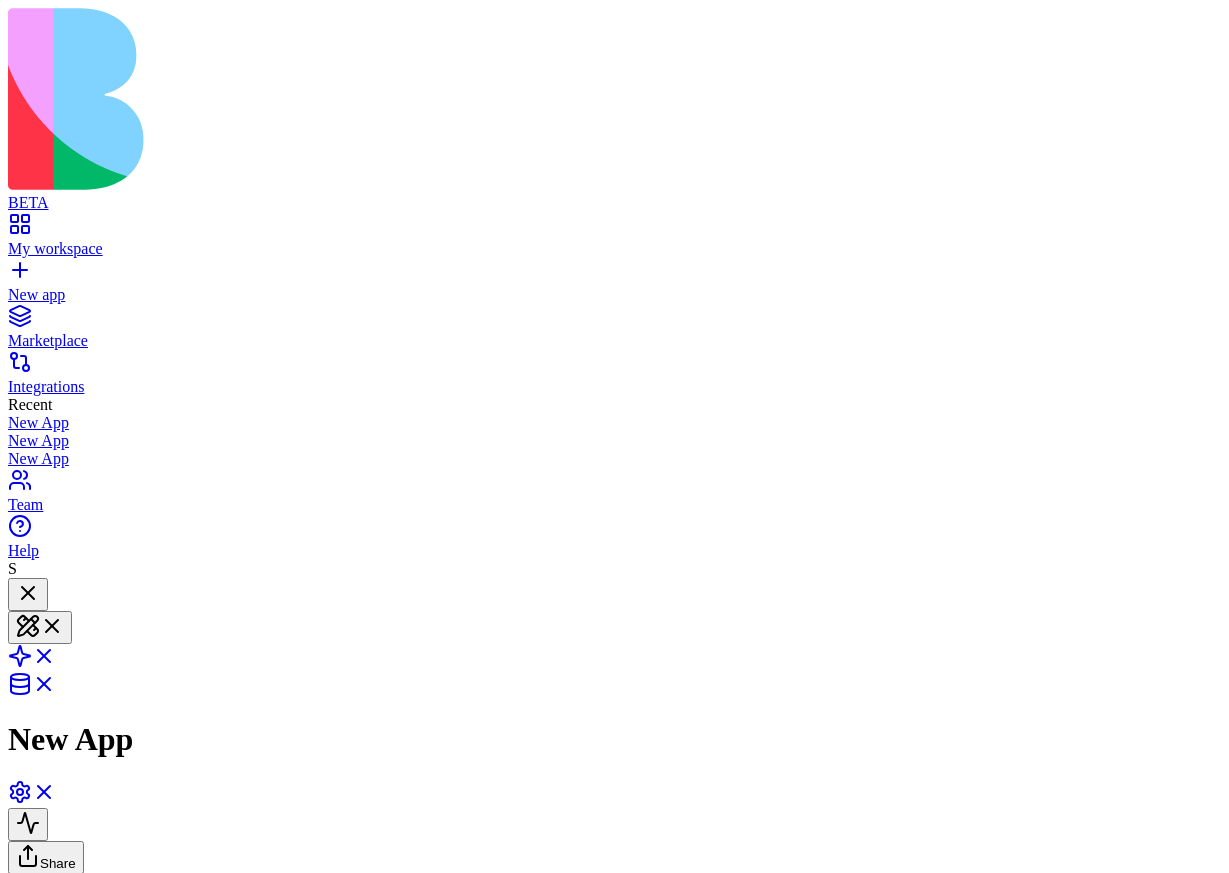 scroll, scrollTop: 230, scrollLeft: 0, axis: vertical 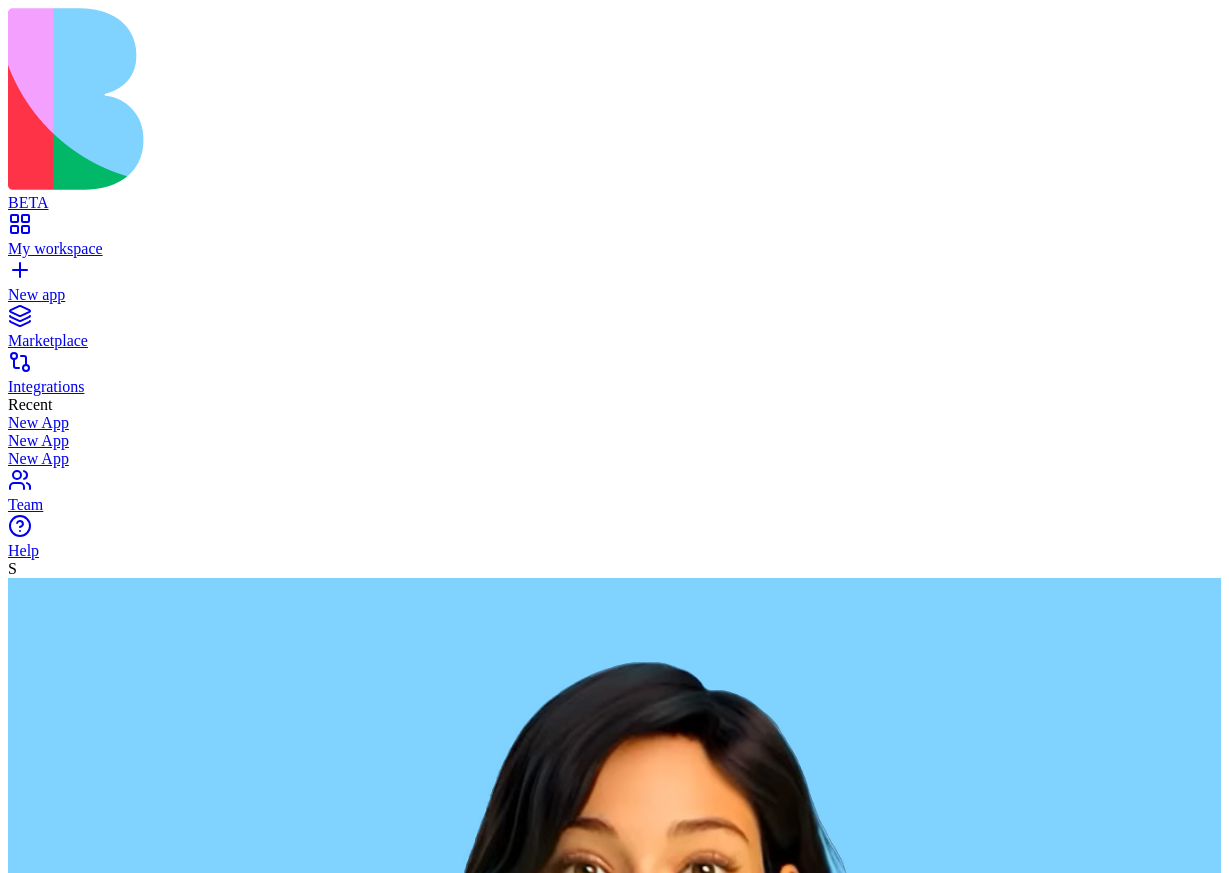 click at bounding box center [85, 2588] 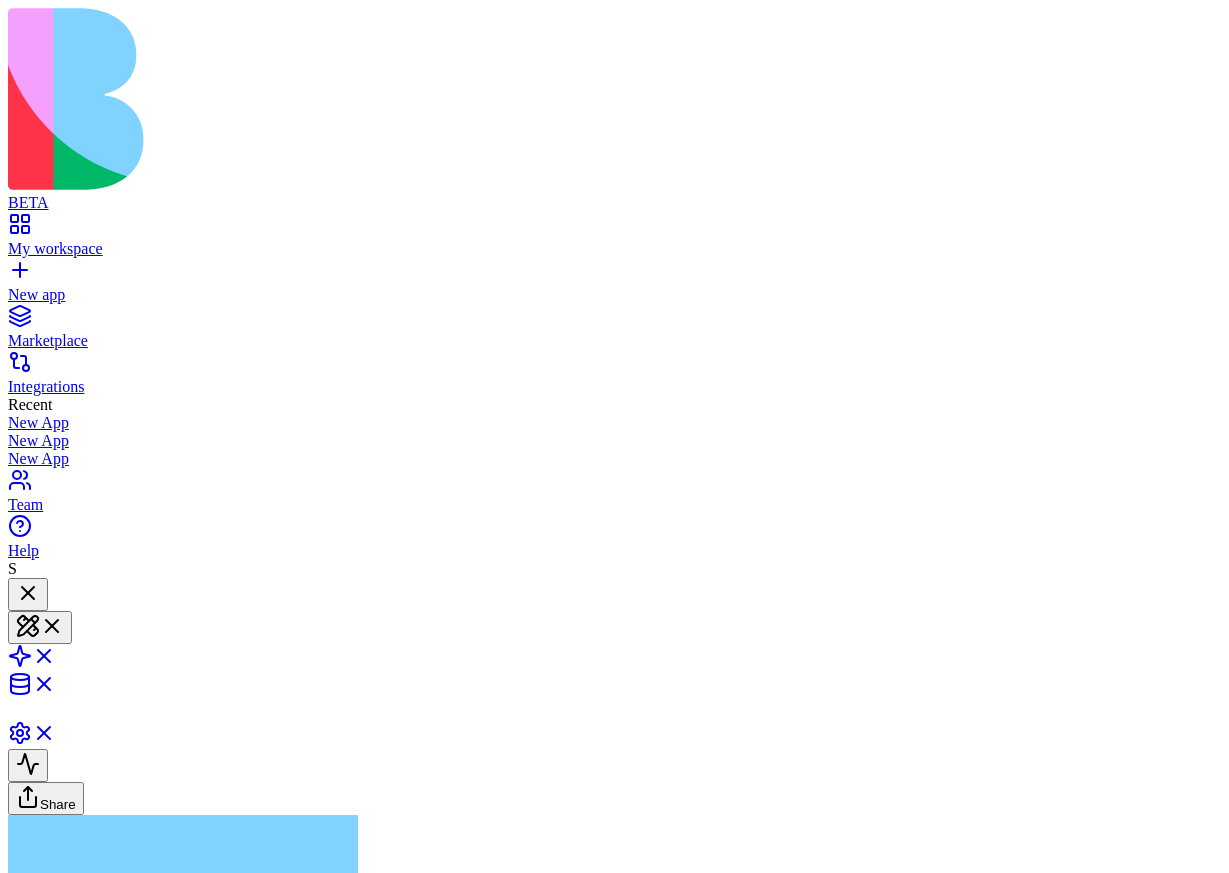 type 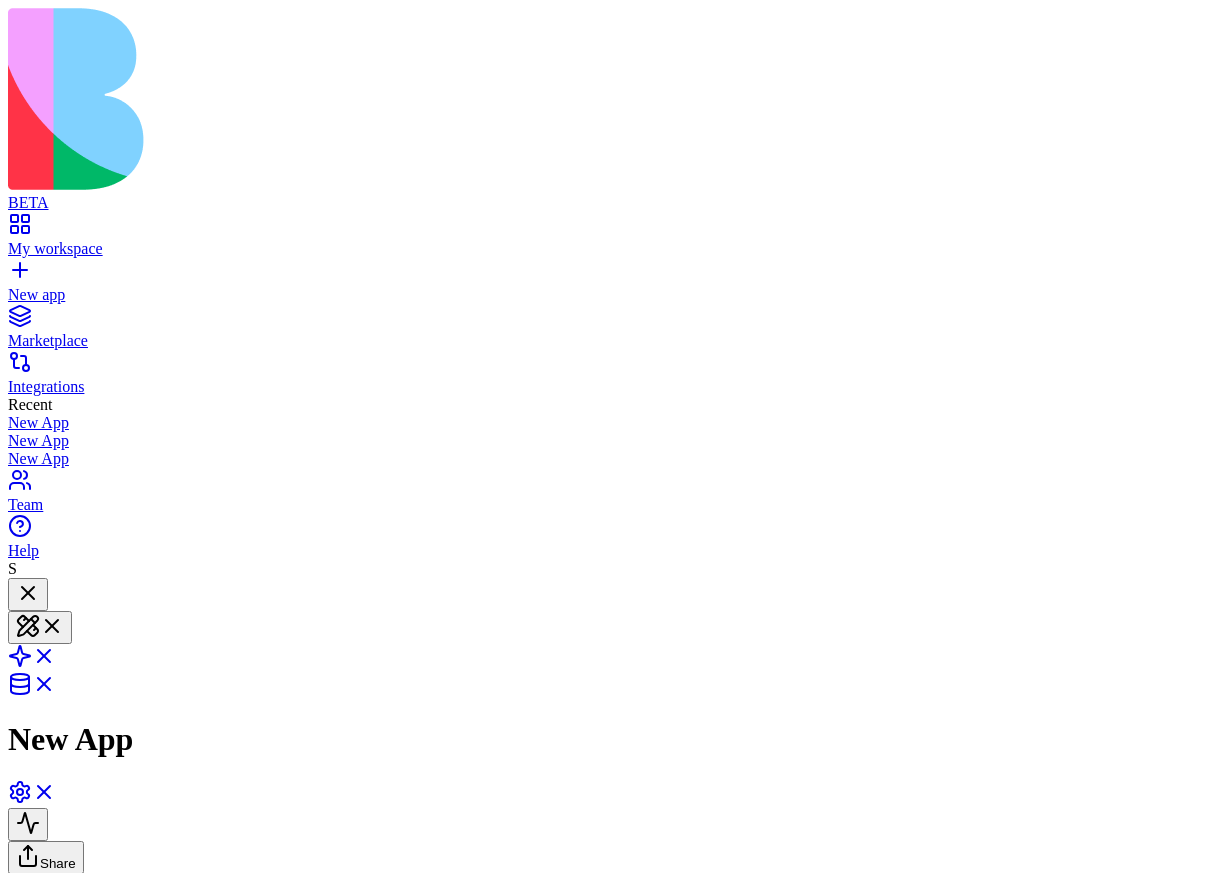 scroll, scrollTop: 230, scrollLeft: 0, axis: vertical 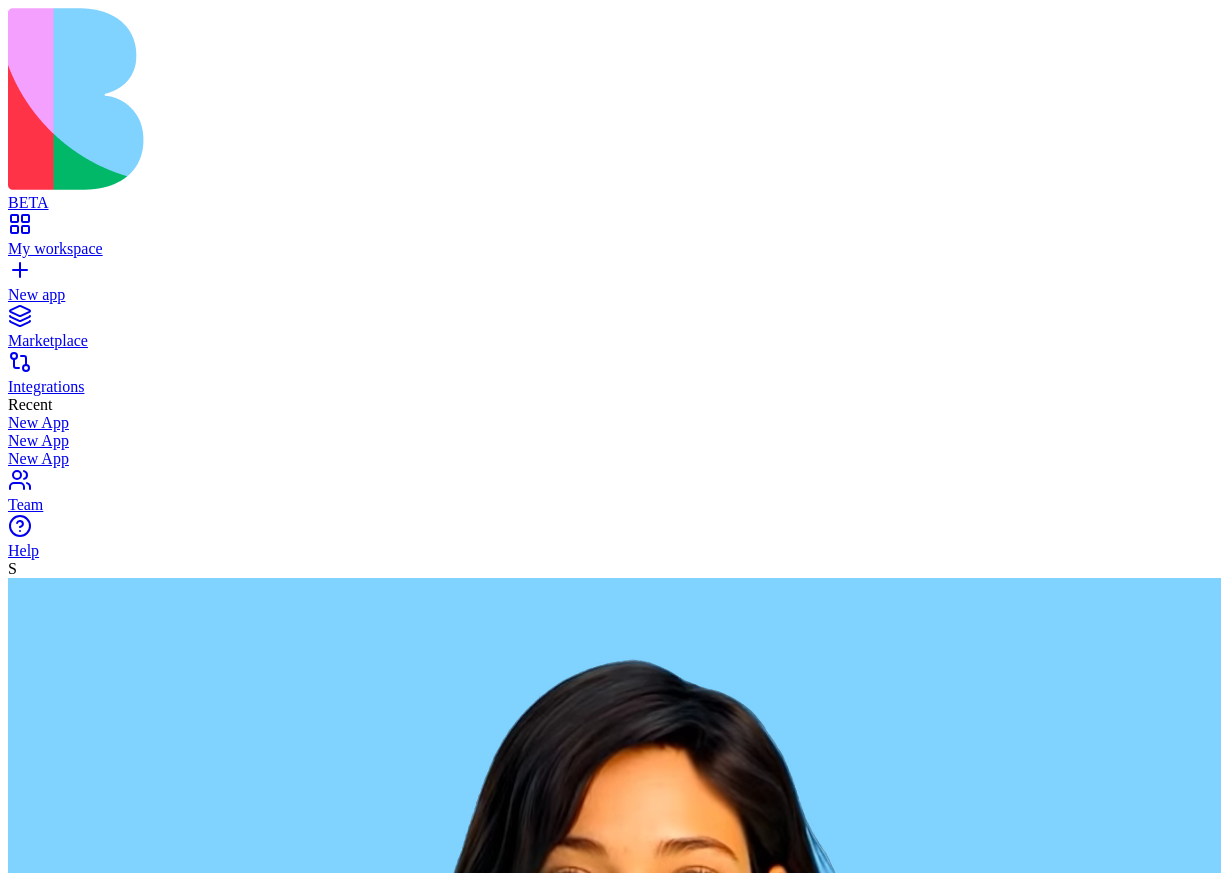 click at bounding box center (85, 2588) 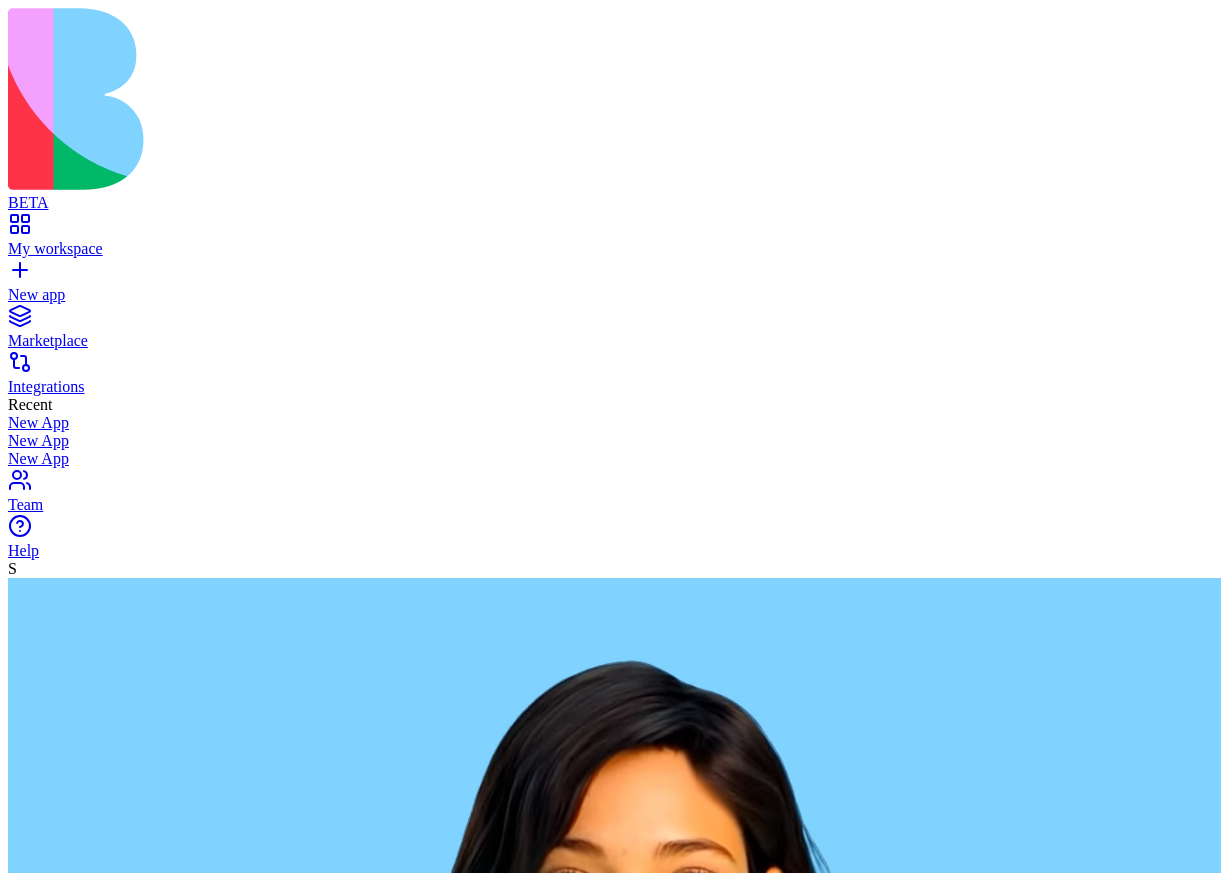 paste on "**********" 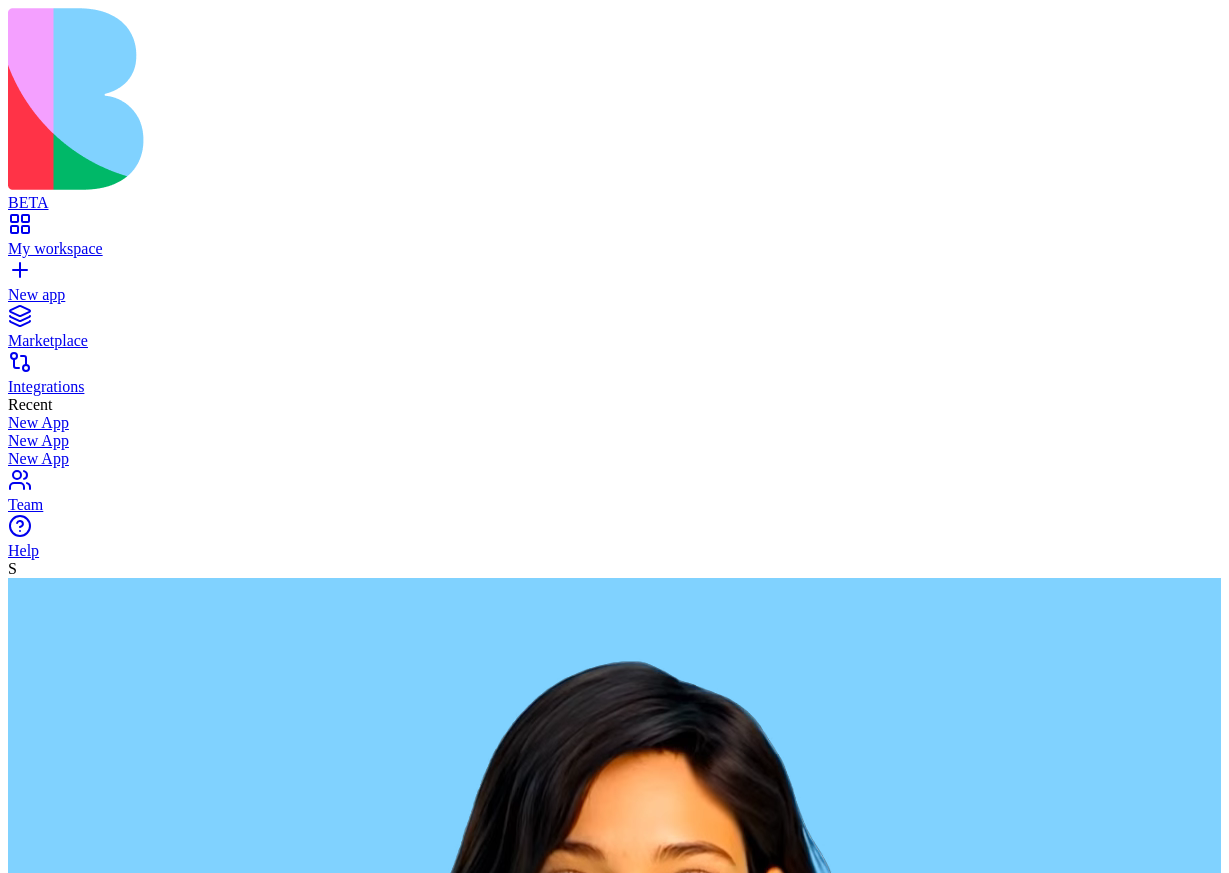 type on "**********" 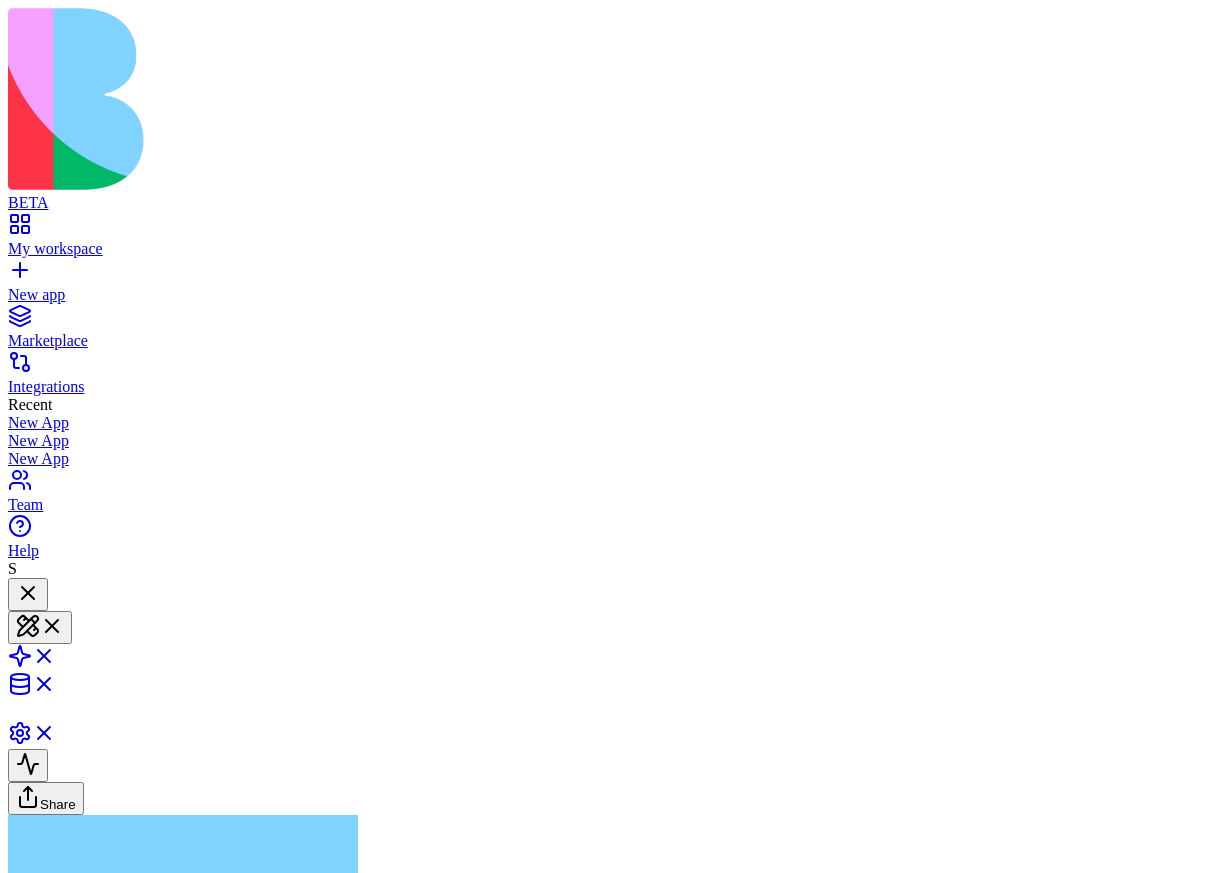 type 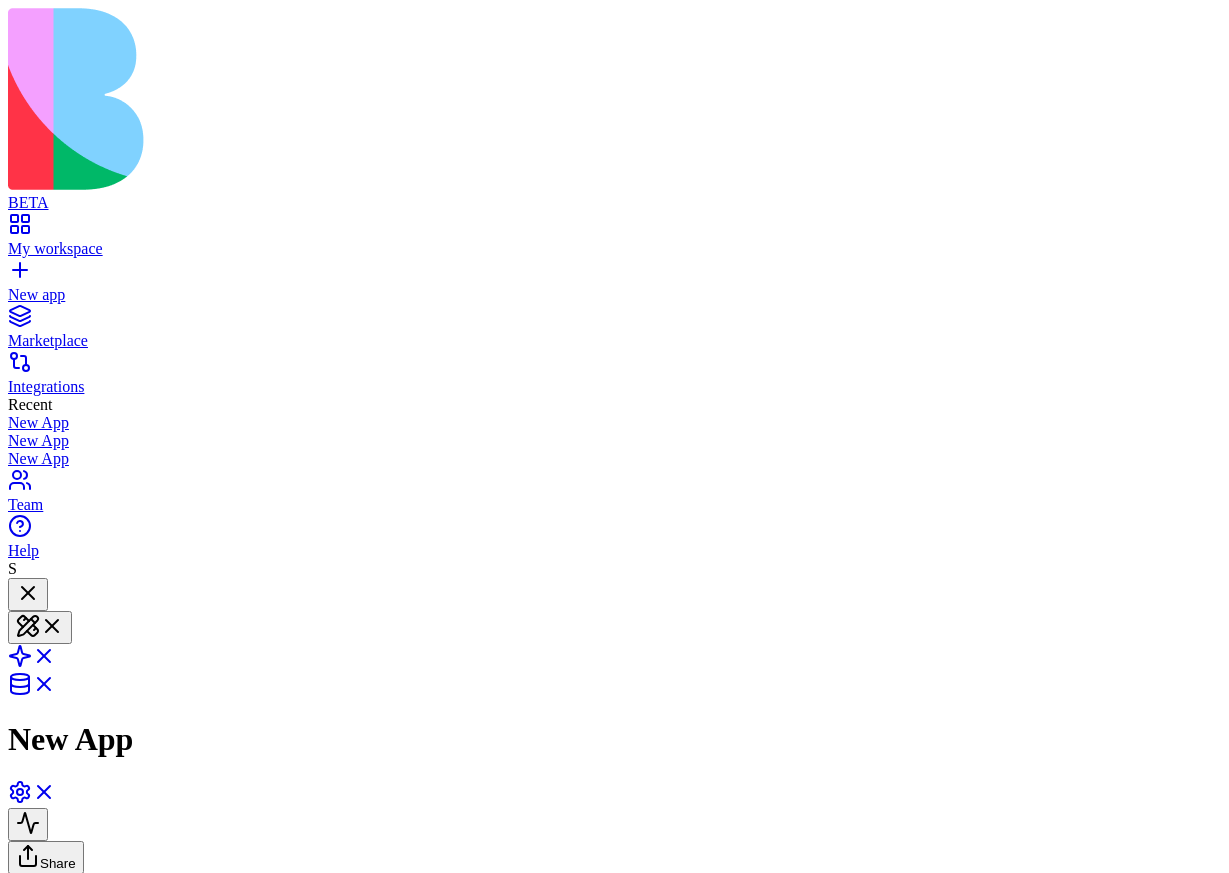 scroll, scrollTop: 230, scrollLeft: 0, axis: vertical 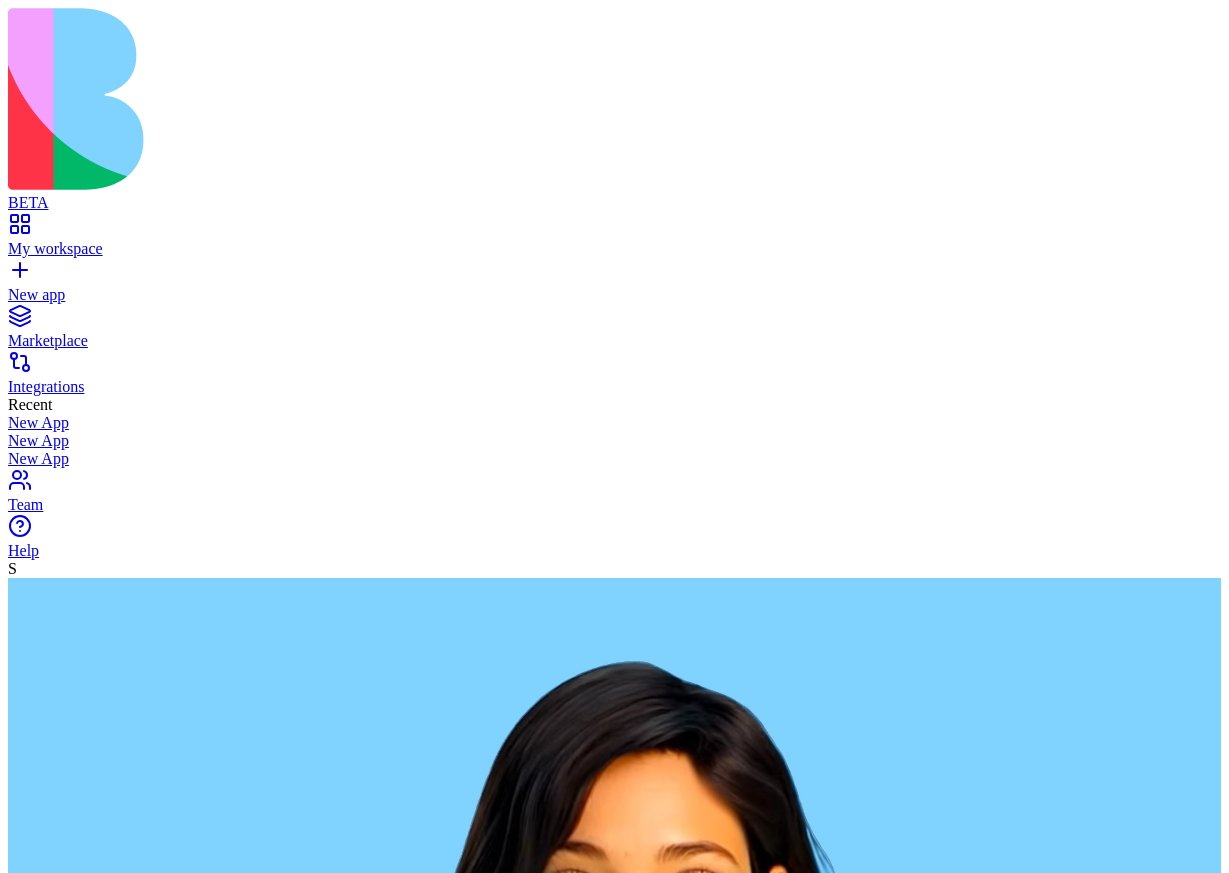 click at bounding box center (85, 2588) 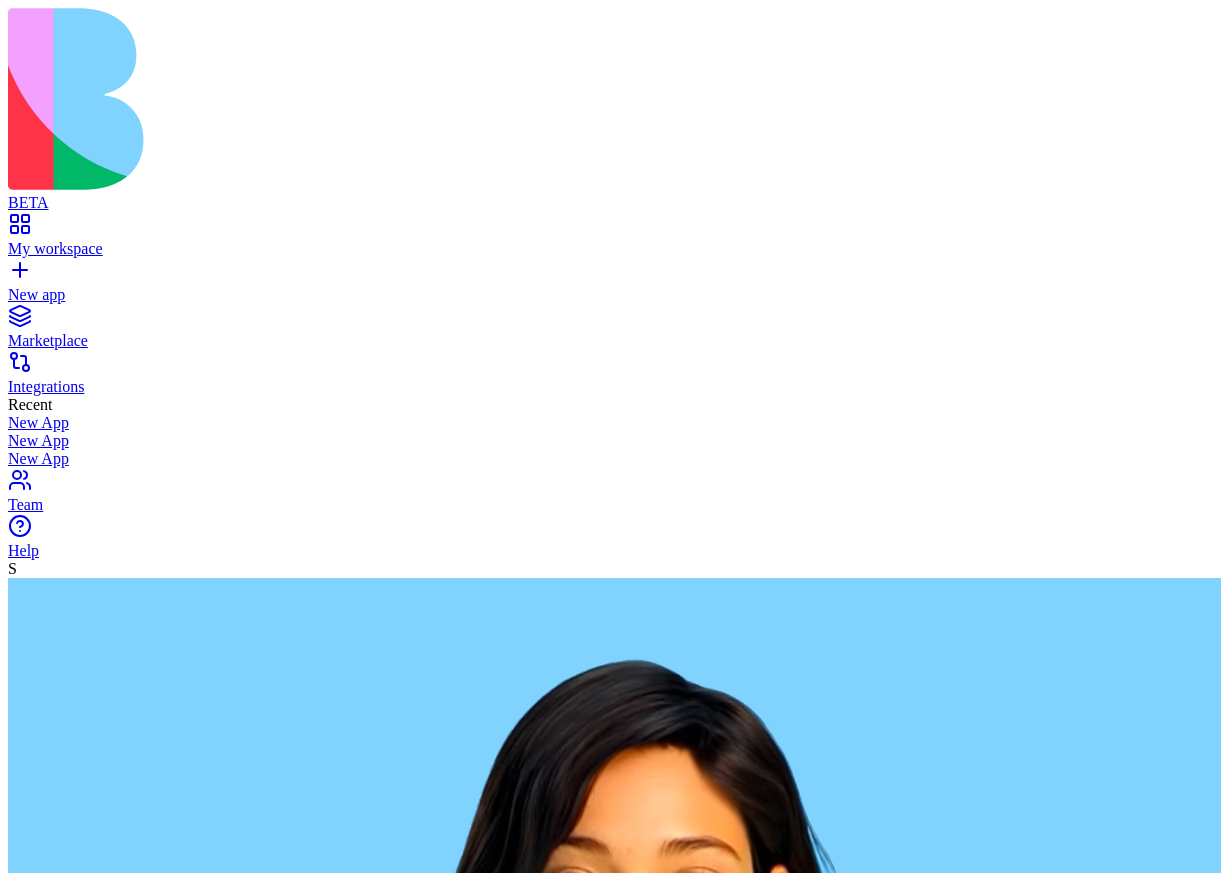 paste on "**********" 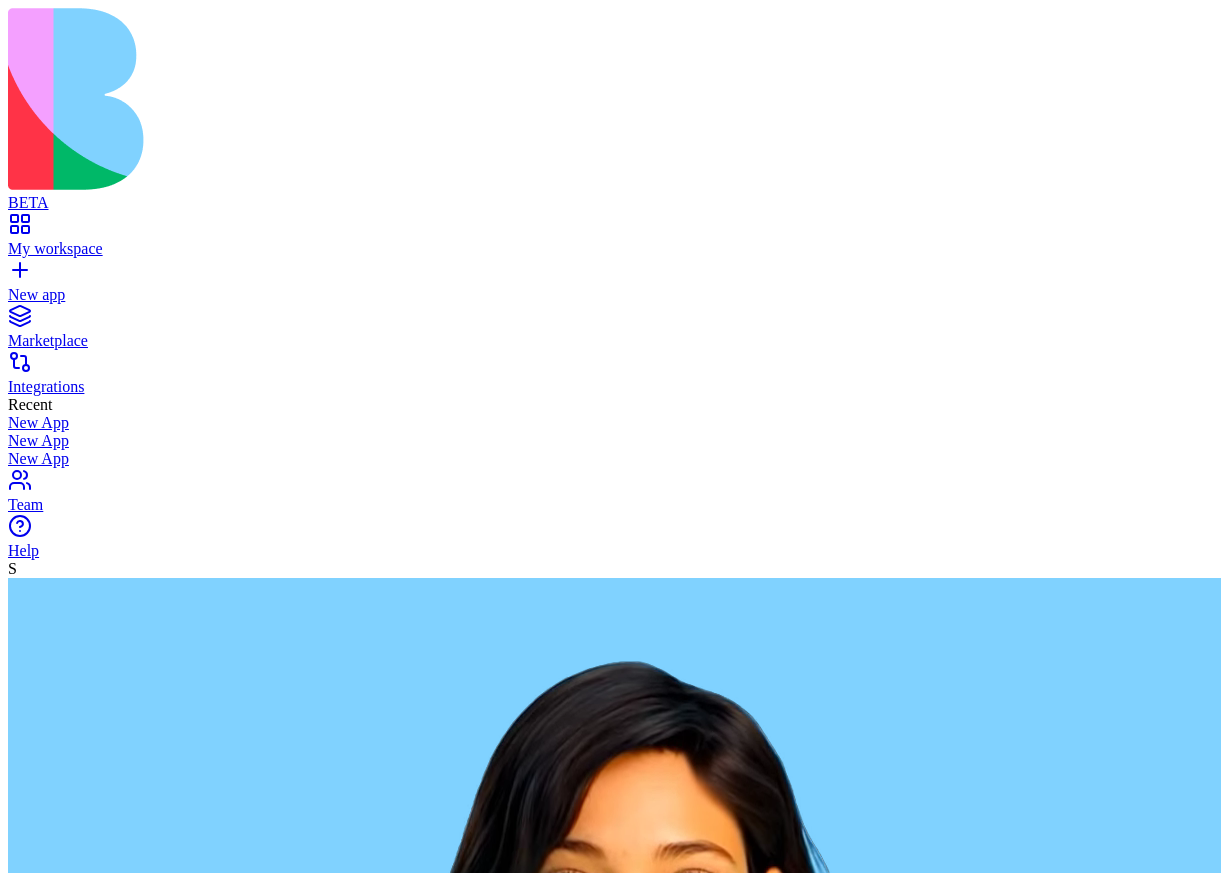 type on "**********" 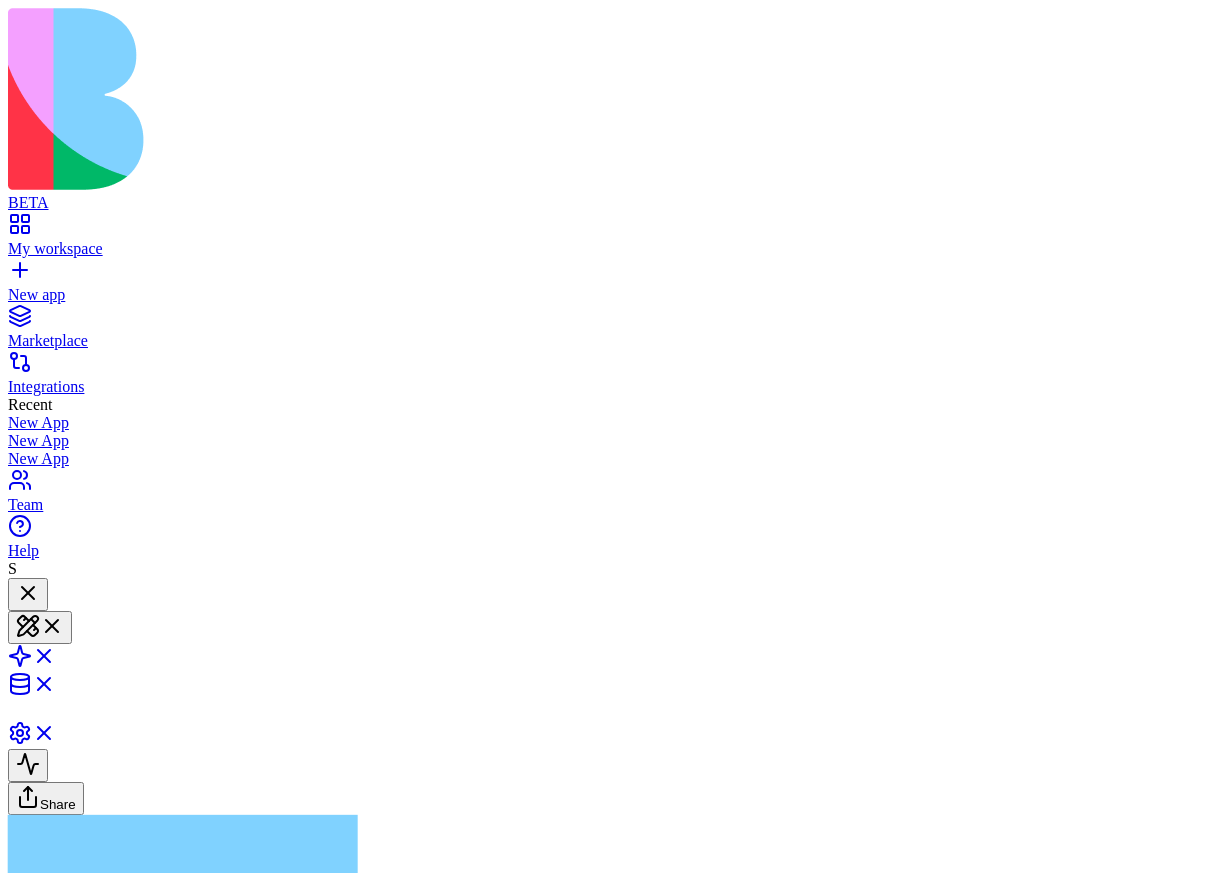 type 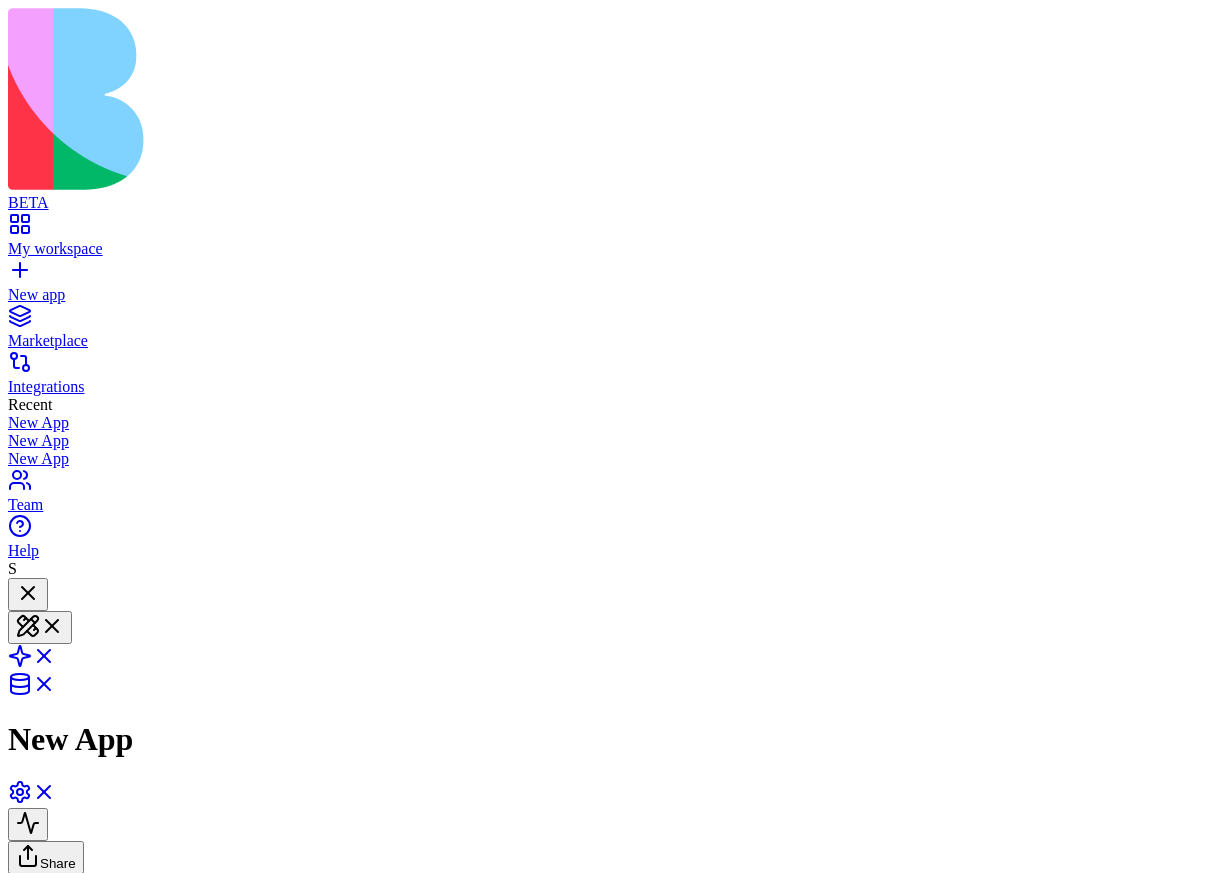 scroll, scrollTop: 26, scrollLeft: 0, axis: vertical 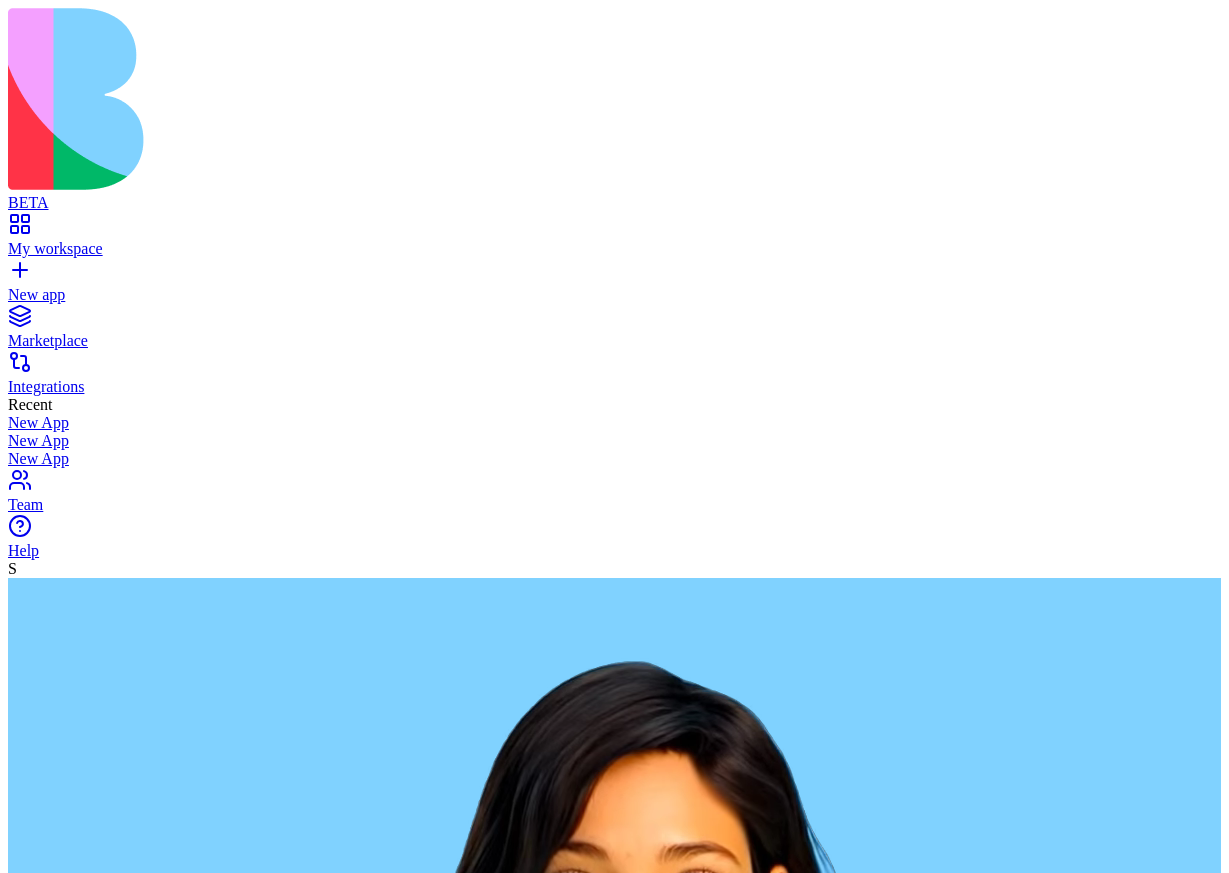 click at bounding box center (85, 2588) 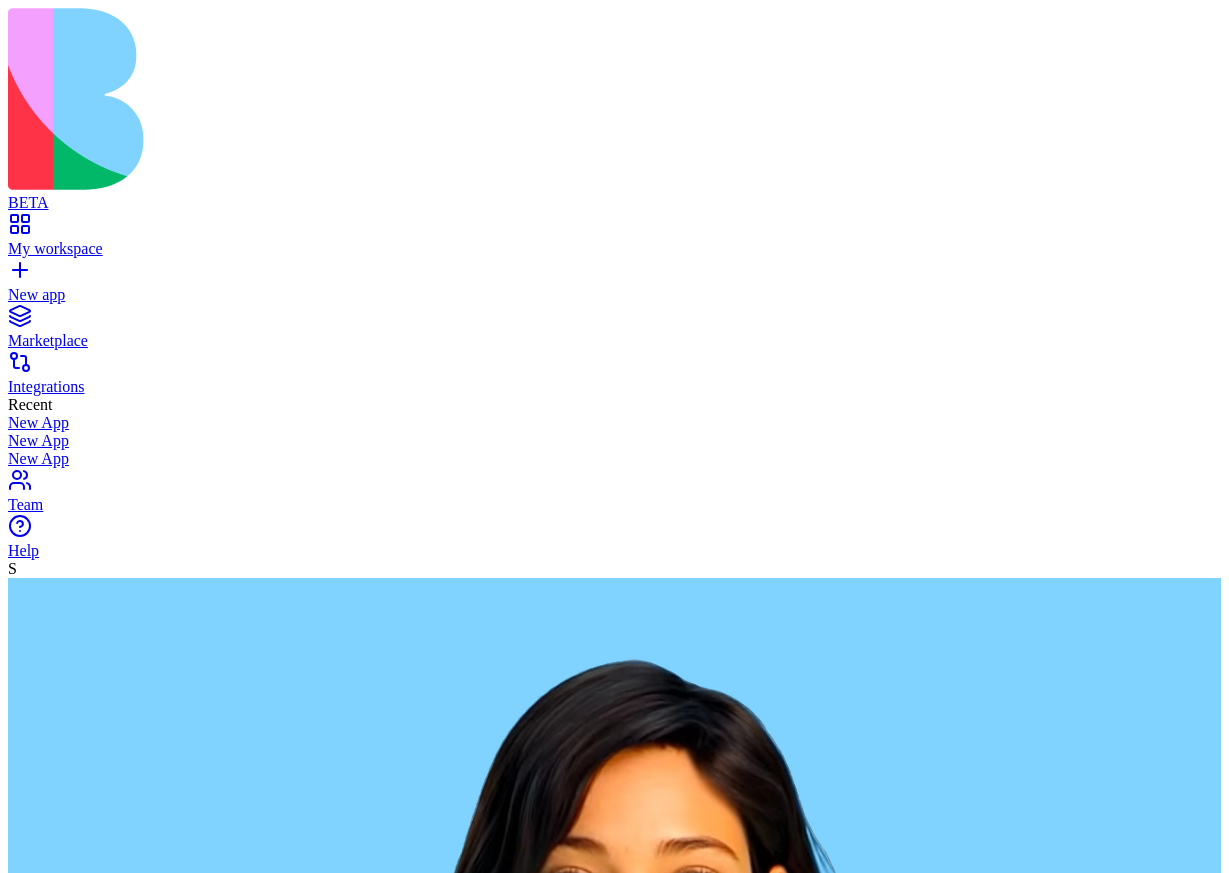 paste on "**********" 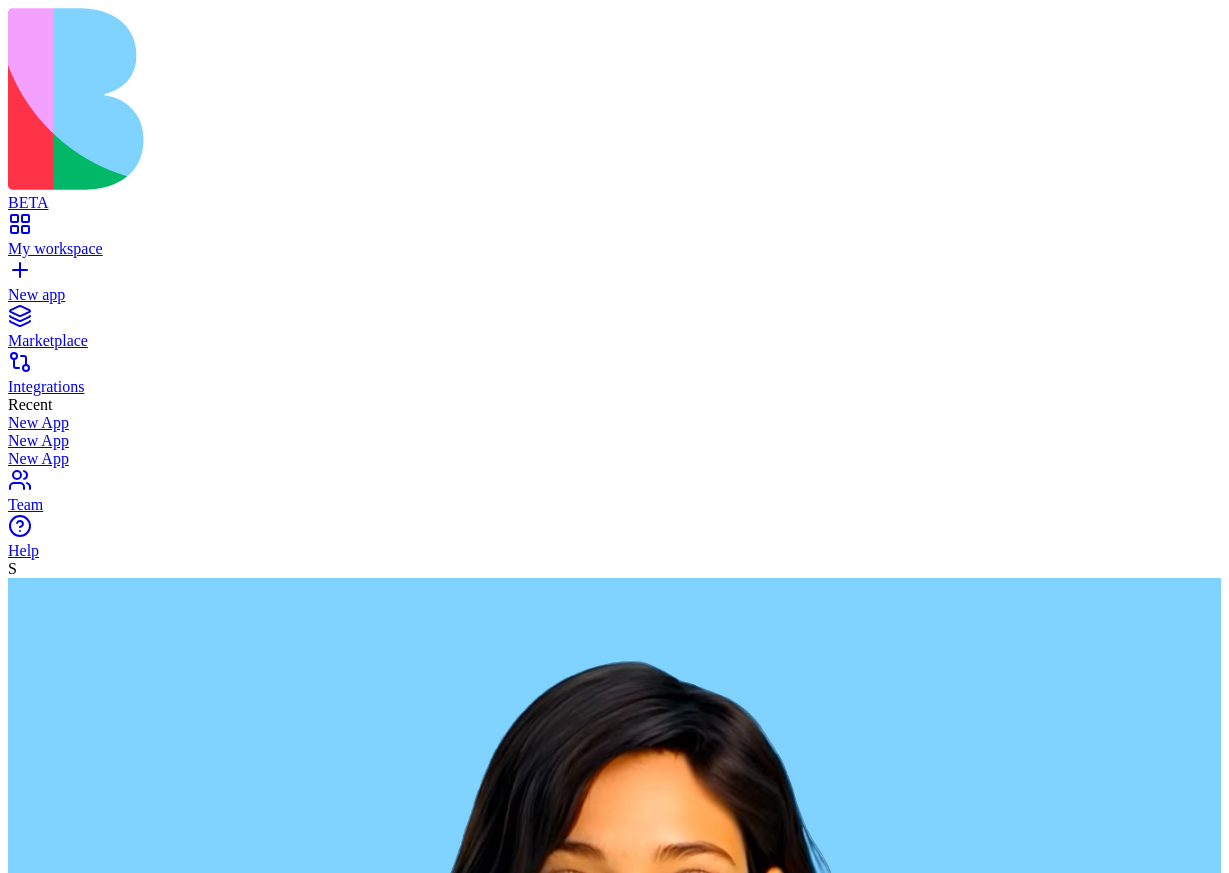 type on "**********" 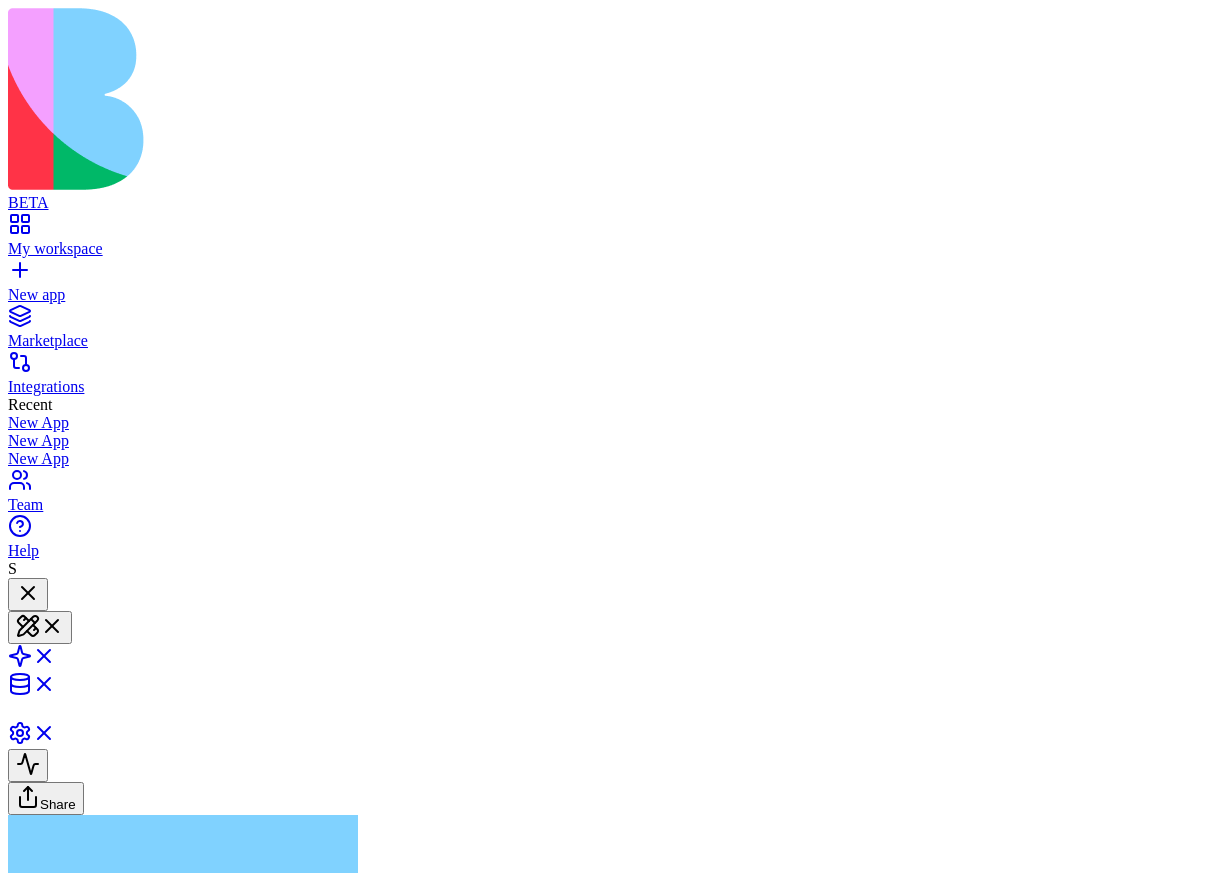 type 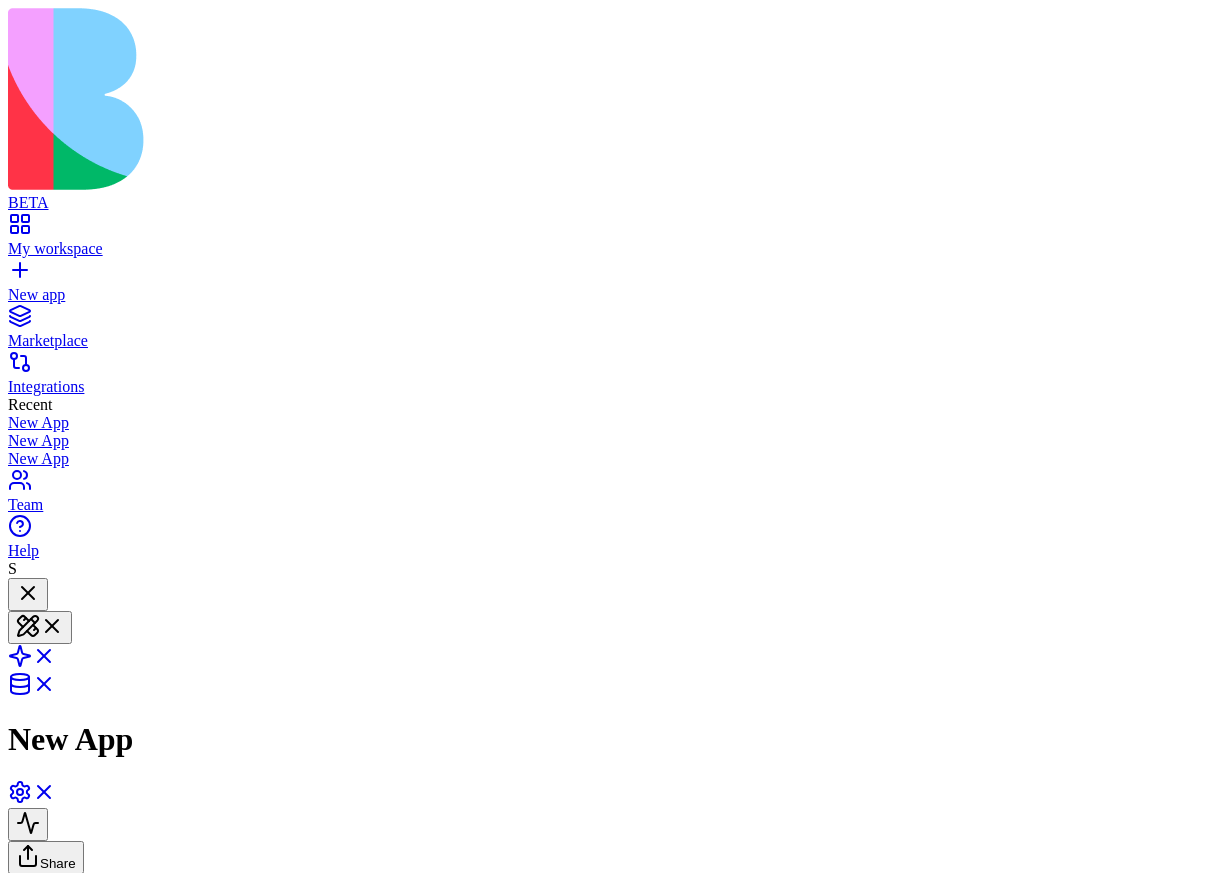 scroll, scrollTop: 26, scrollLeft: 0, axis: vertical 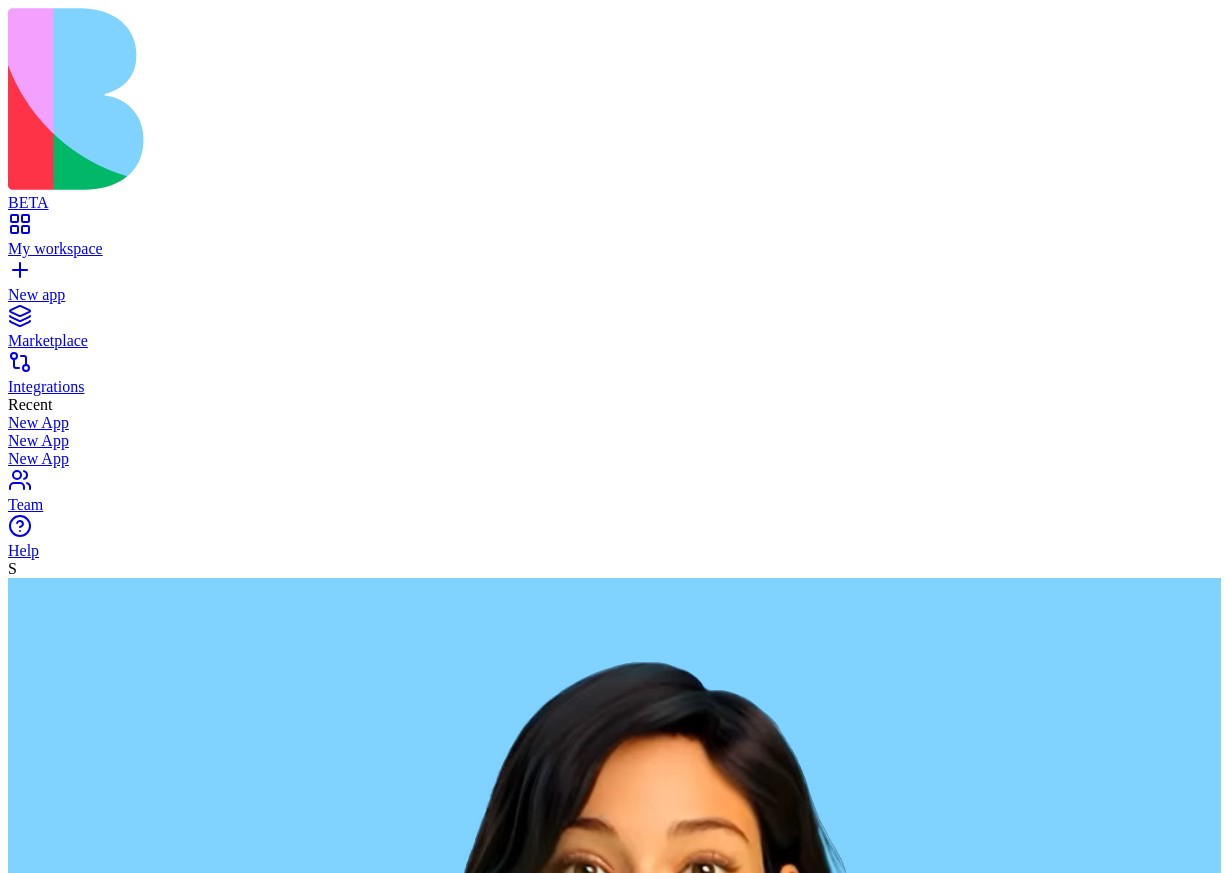 click at bounding box center [85, 2588] 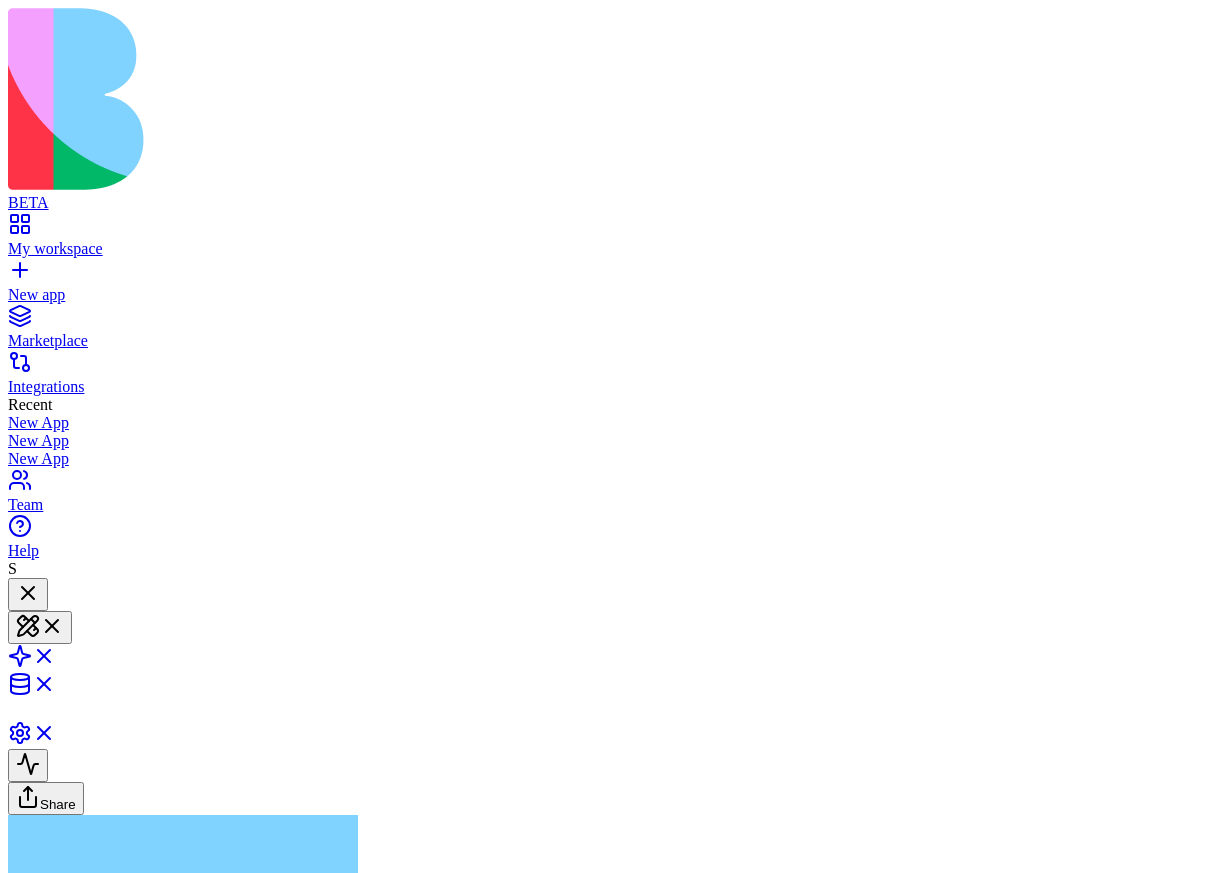 type 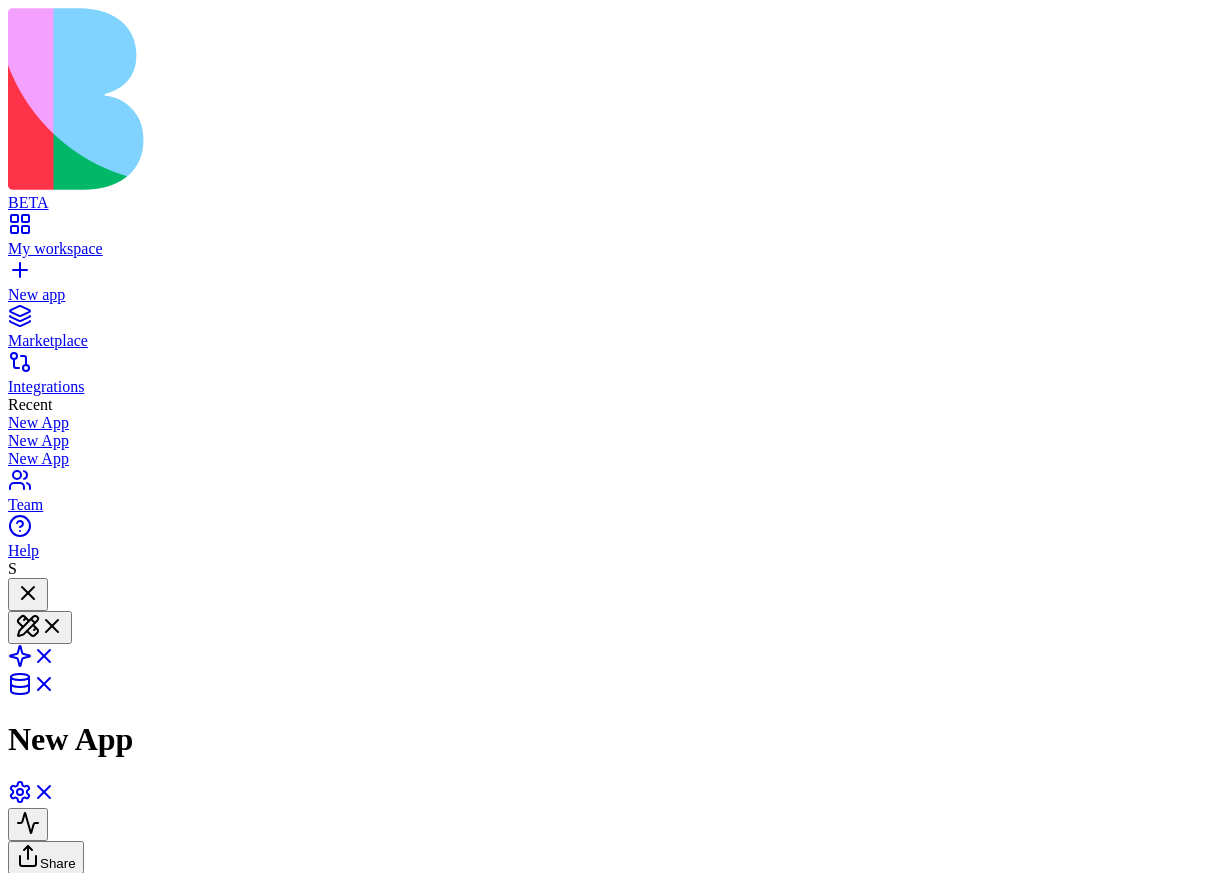 scroll, scrollTop: 250, scrollLeft: 0, axis: vertical 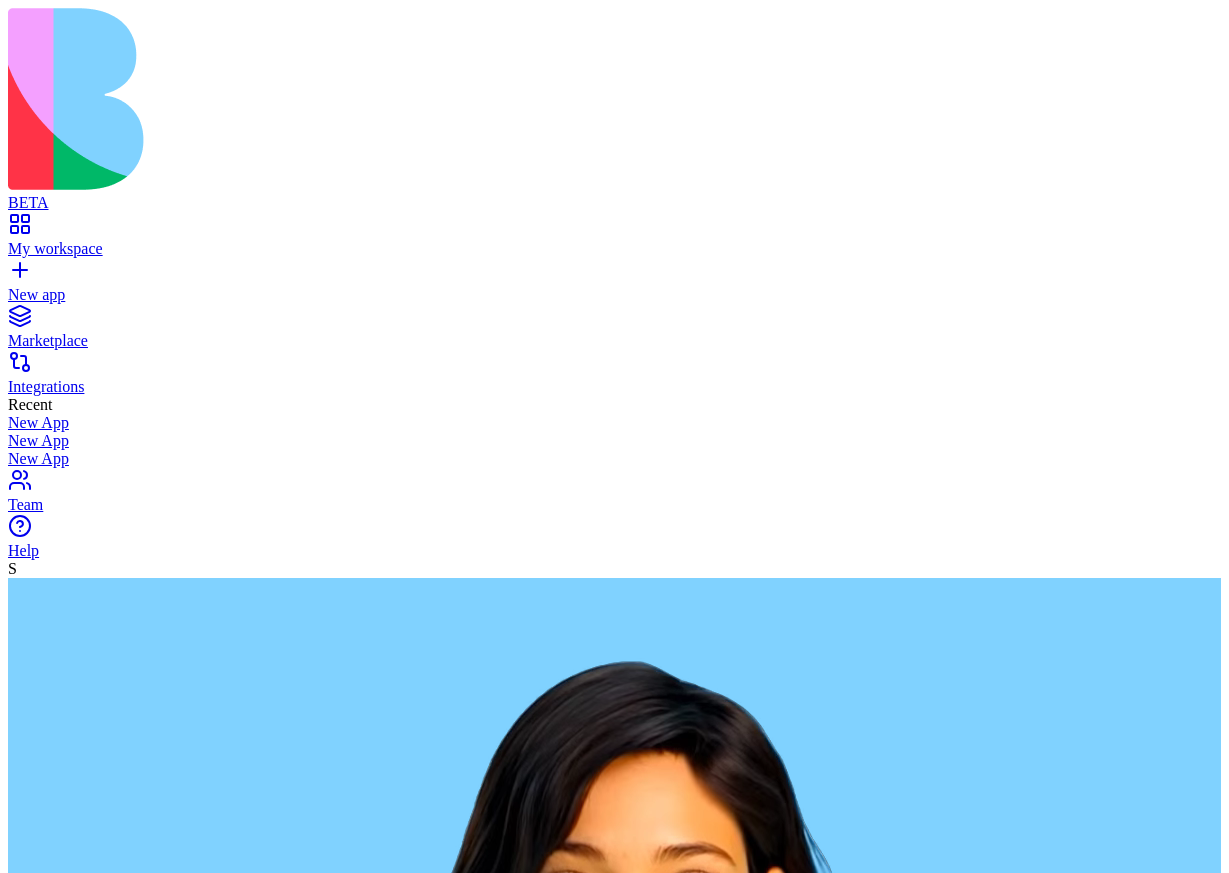 click at bounding box center [85, 2588] 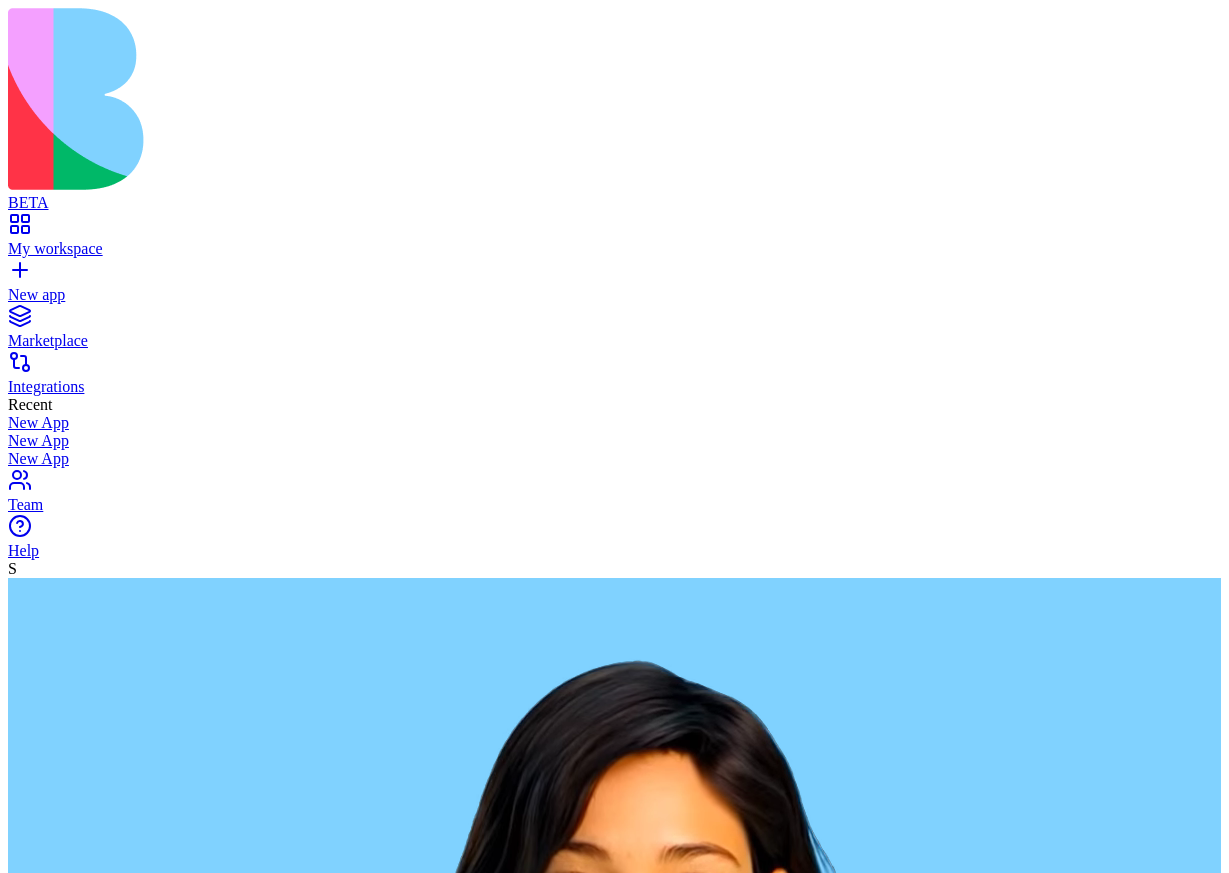 paste on "**********" 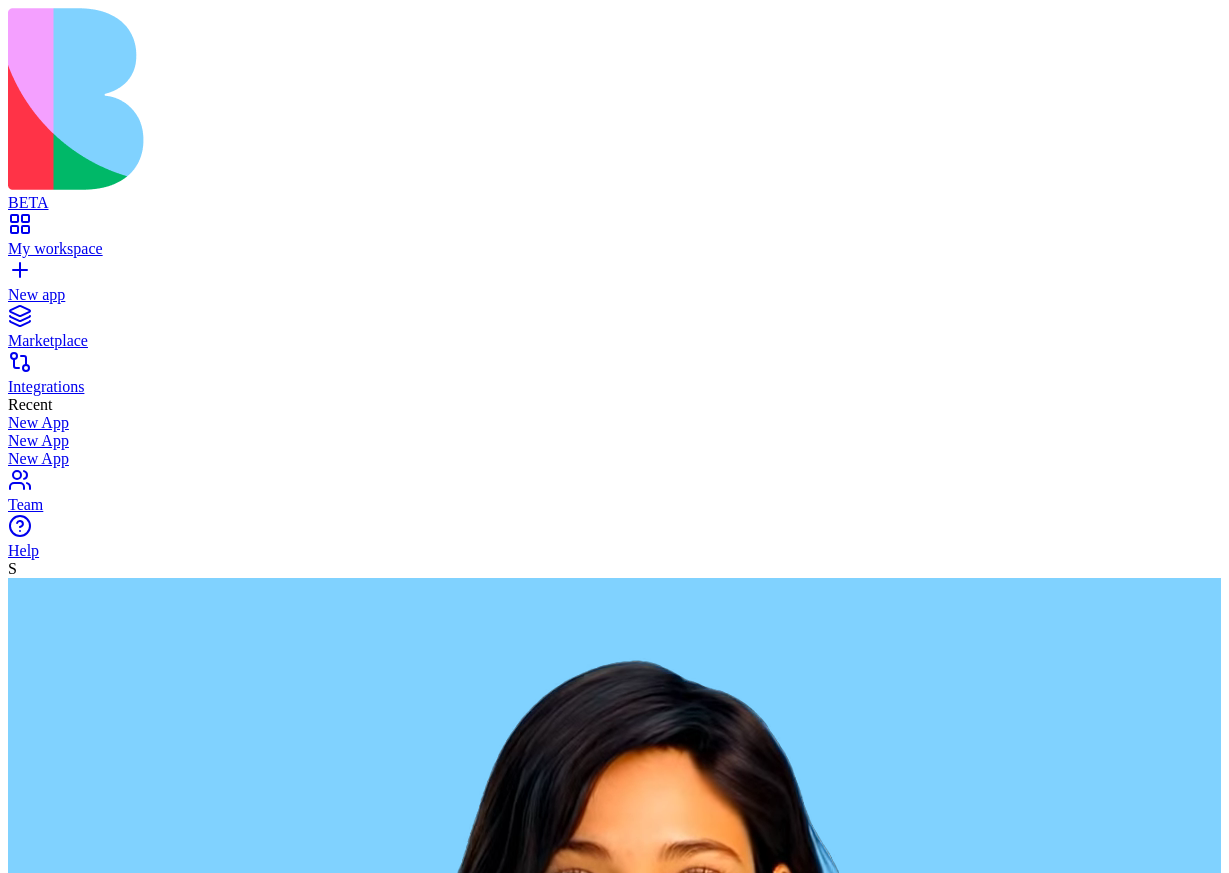 type on "**********" 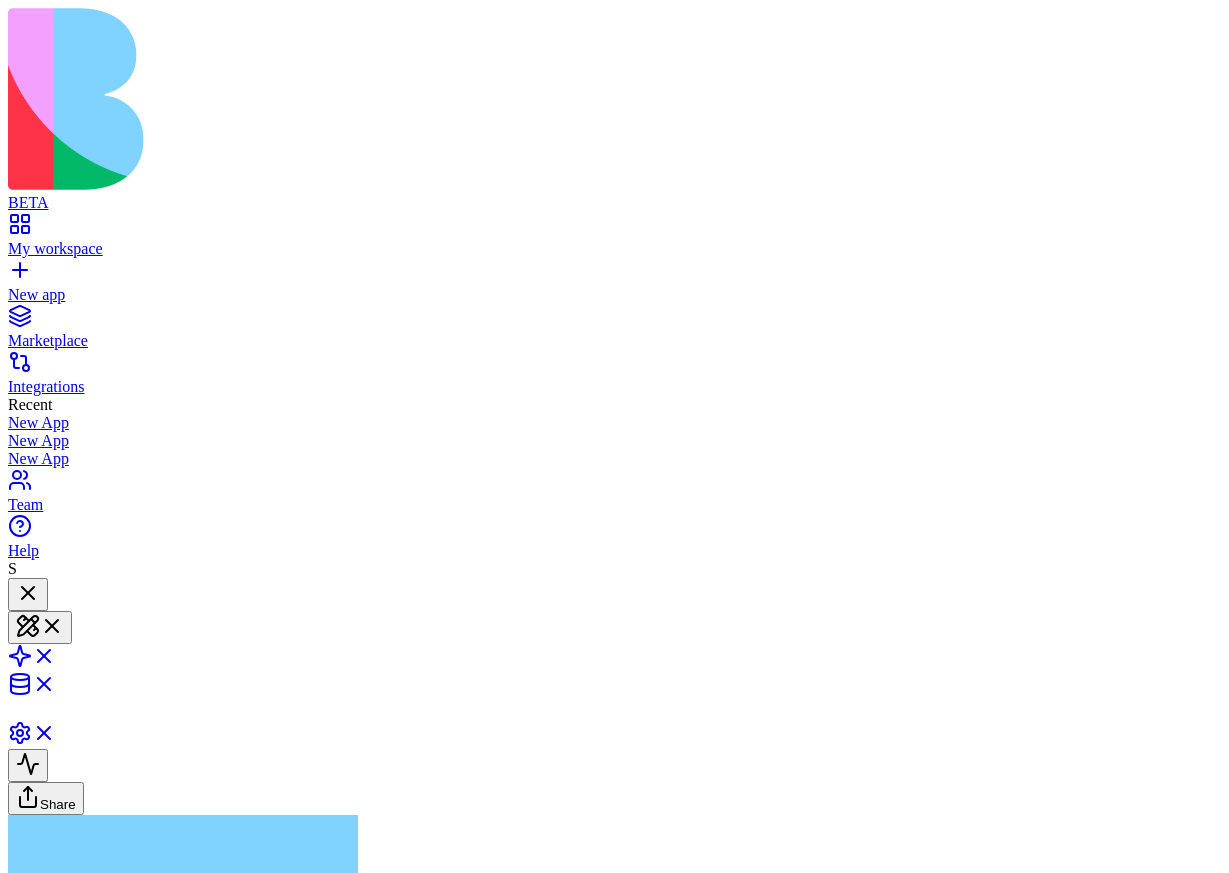 type 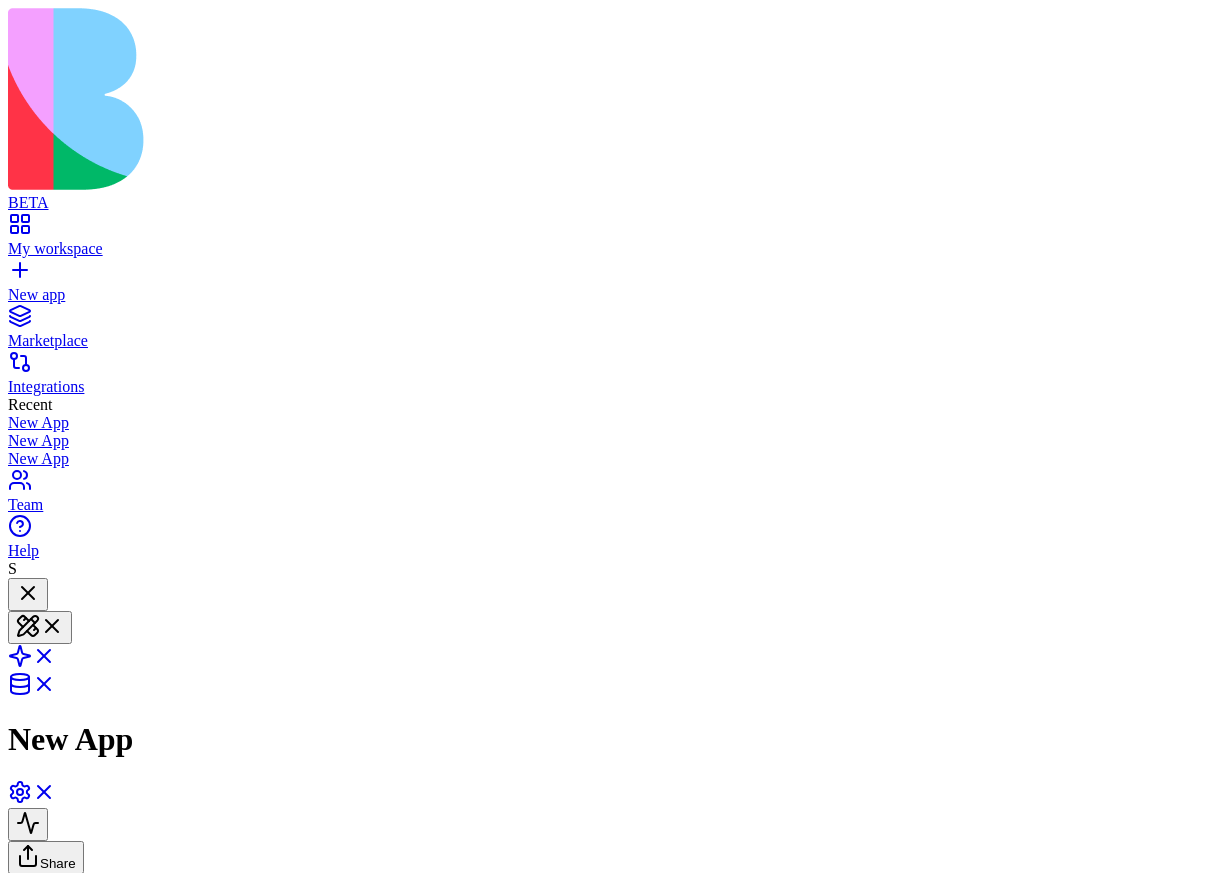 scroll, scrollTop: 250, scrollLeft: 0, axis: vertical 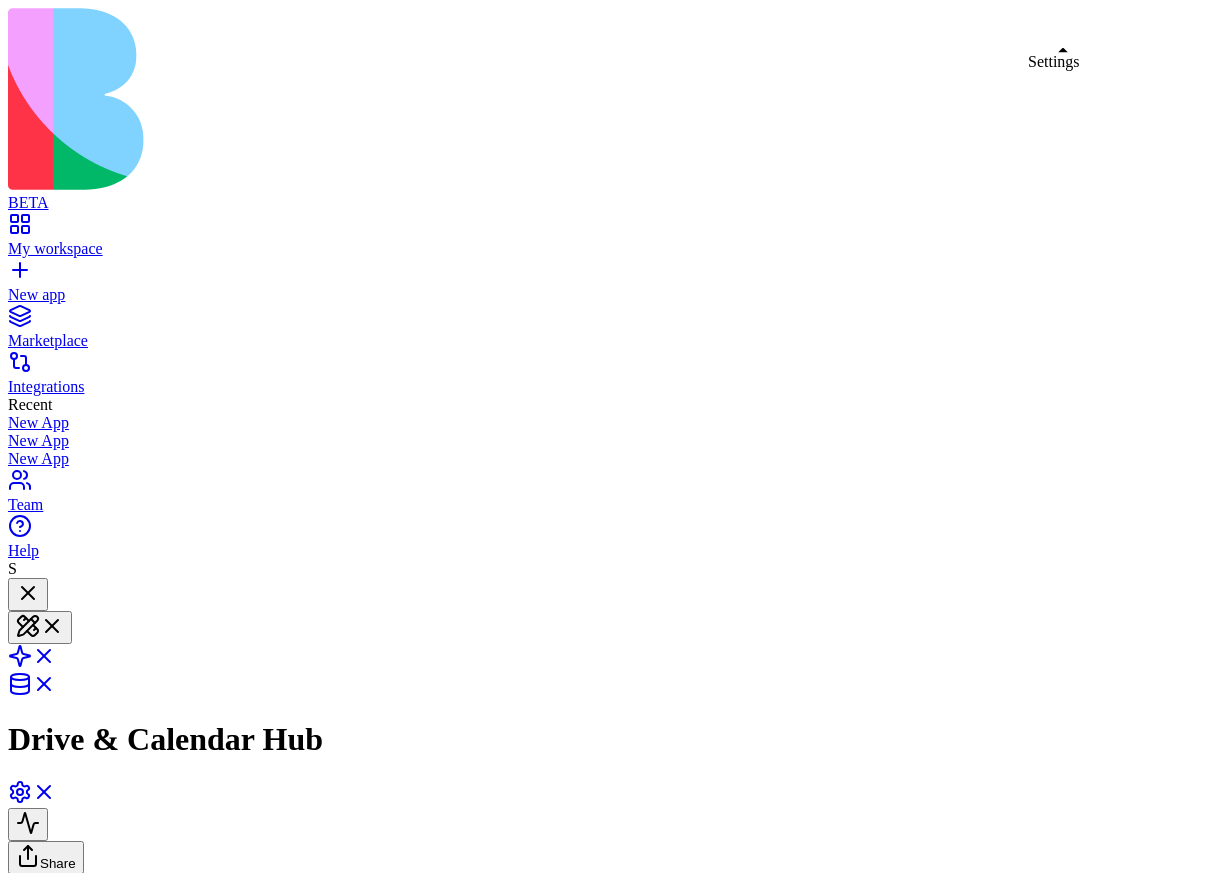 click at bounding box center (32, 798) 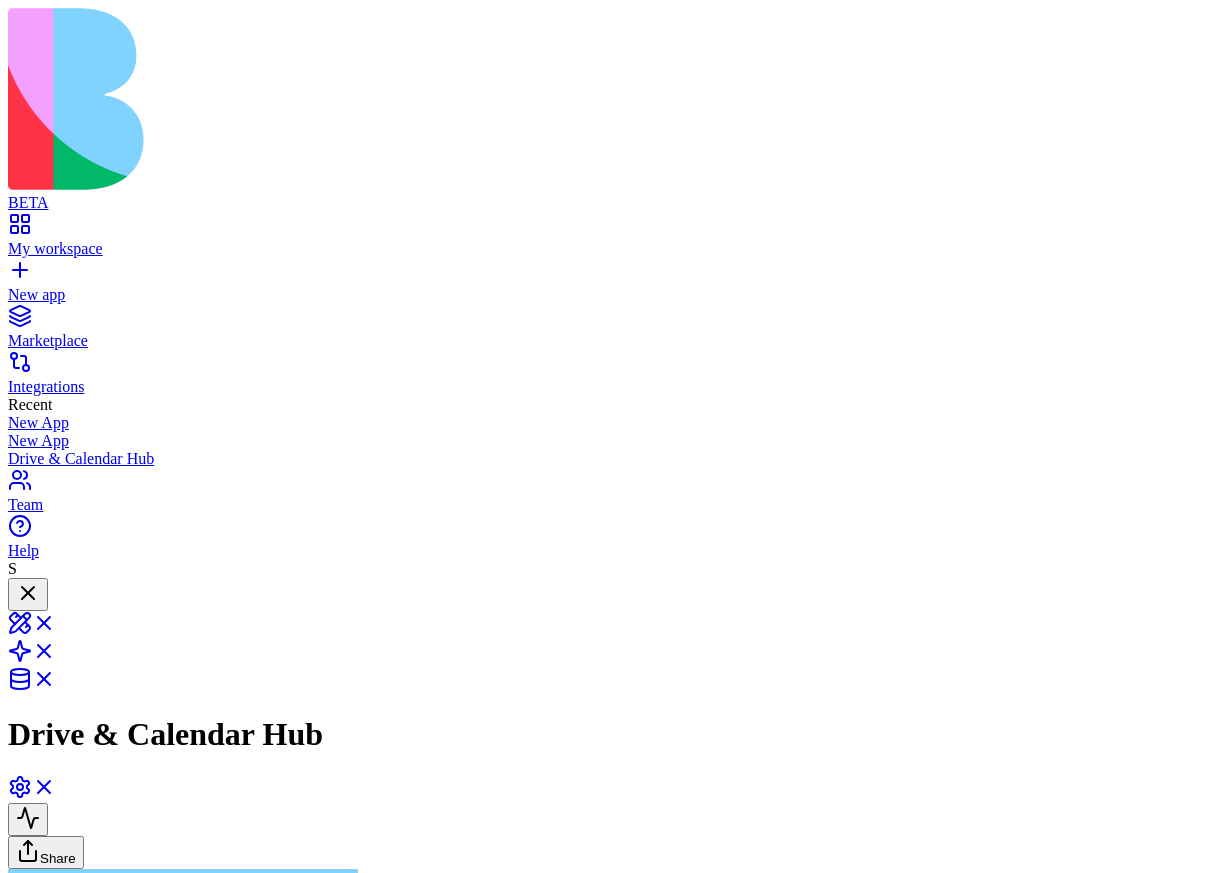 click on "App Integrations" at bounding box center (107, 5369) 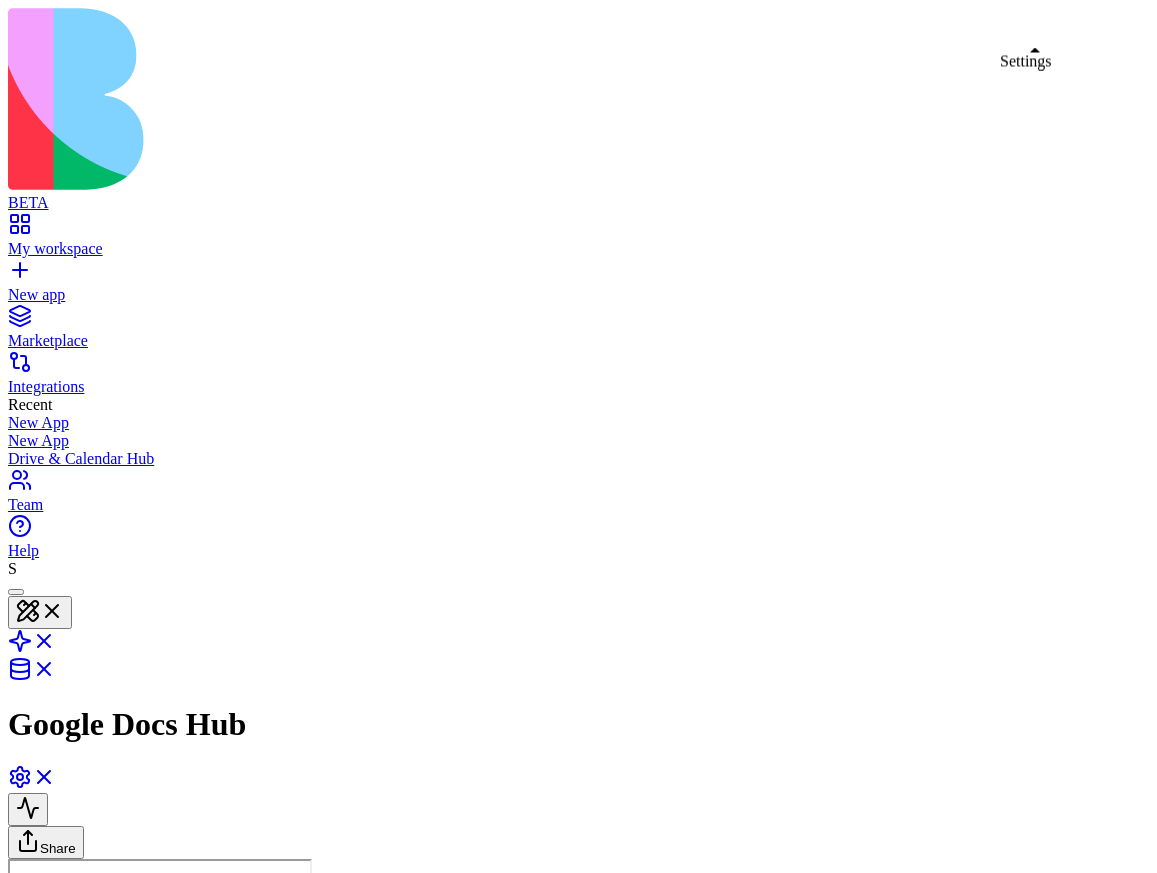 scroll, scrollTop: 0, scrollLeft: 0, axis: both 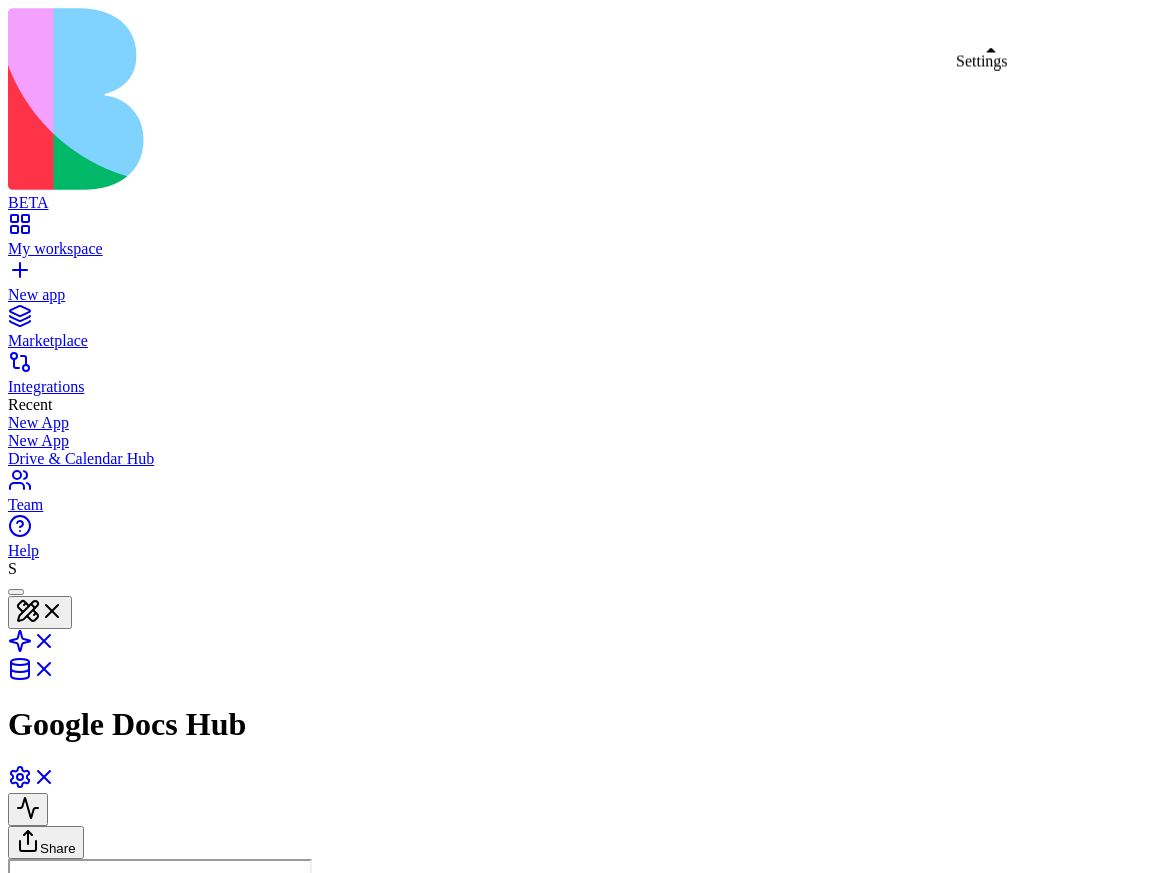 click at bounding box center (28, 809) 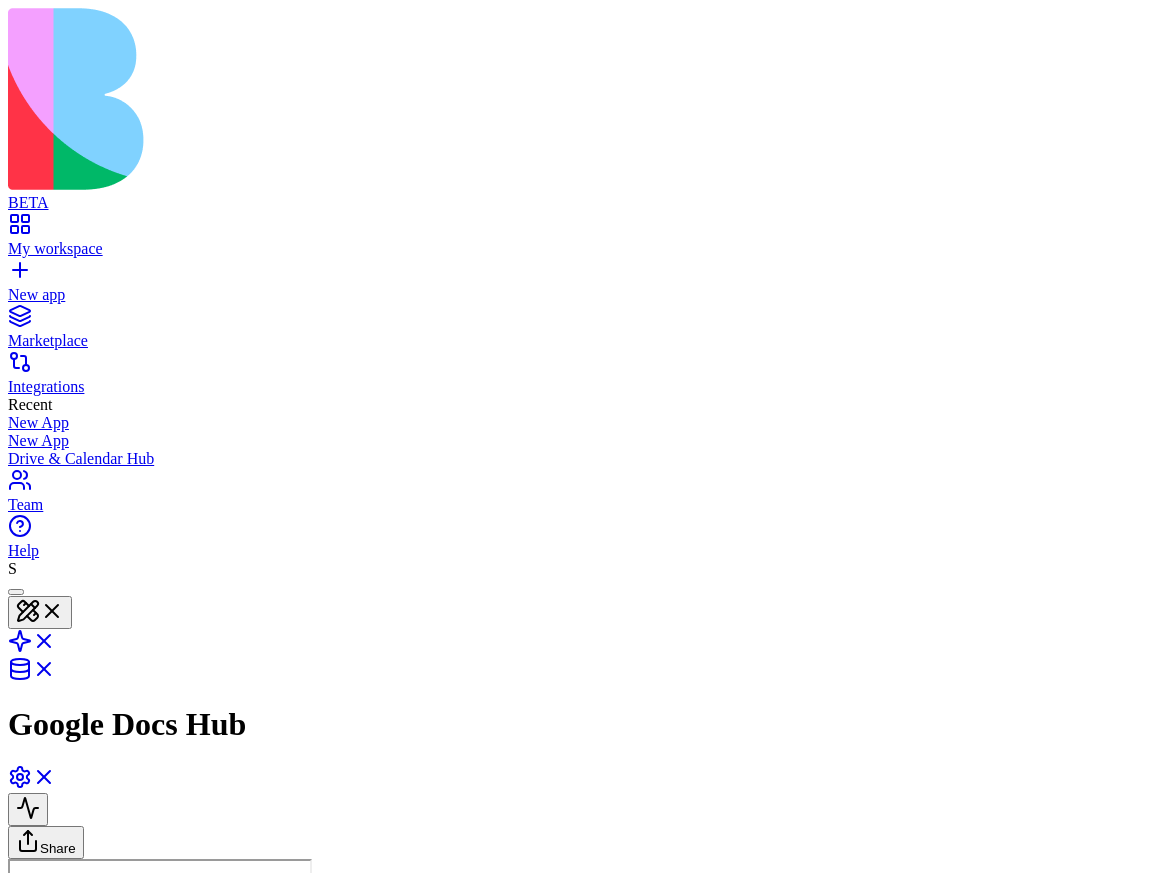 click on "Share" at bounding box center (578, 812) 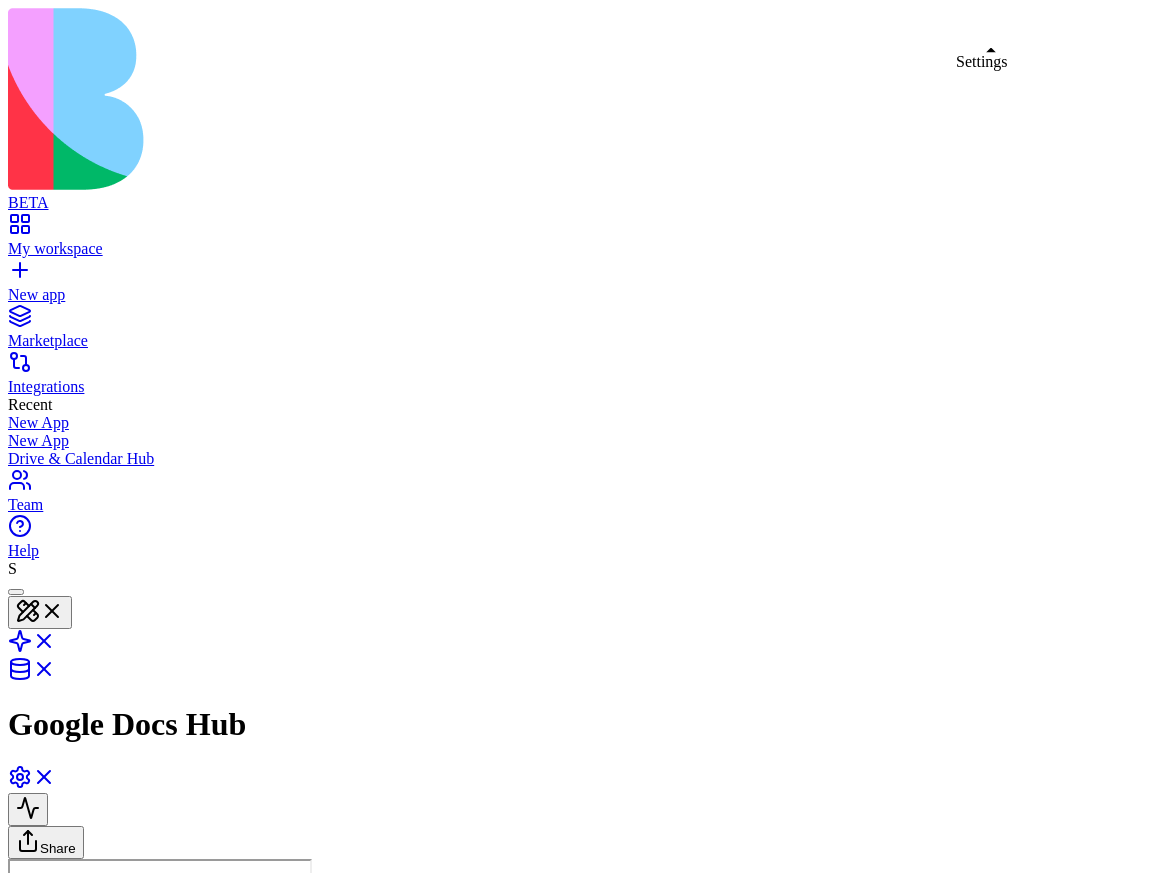 click at bounding box center (32, 783) 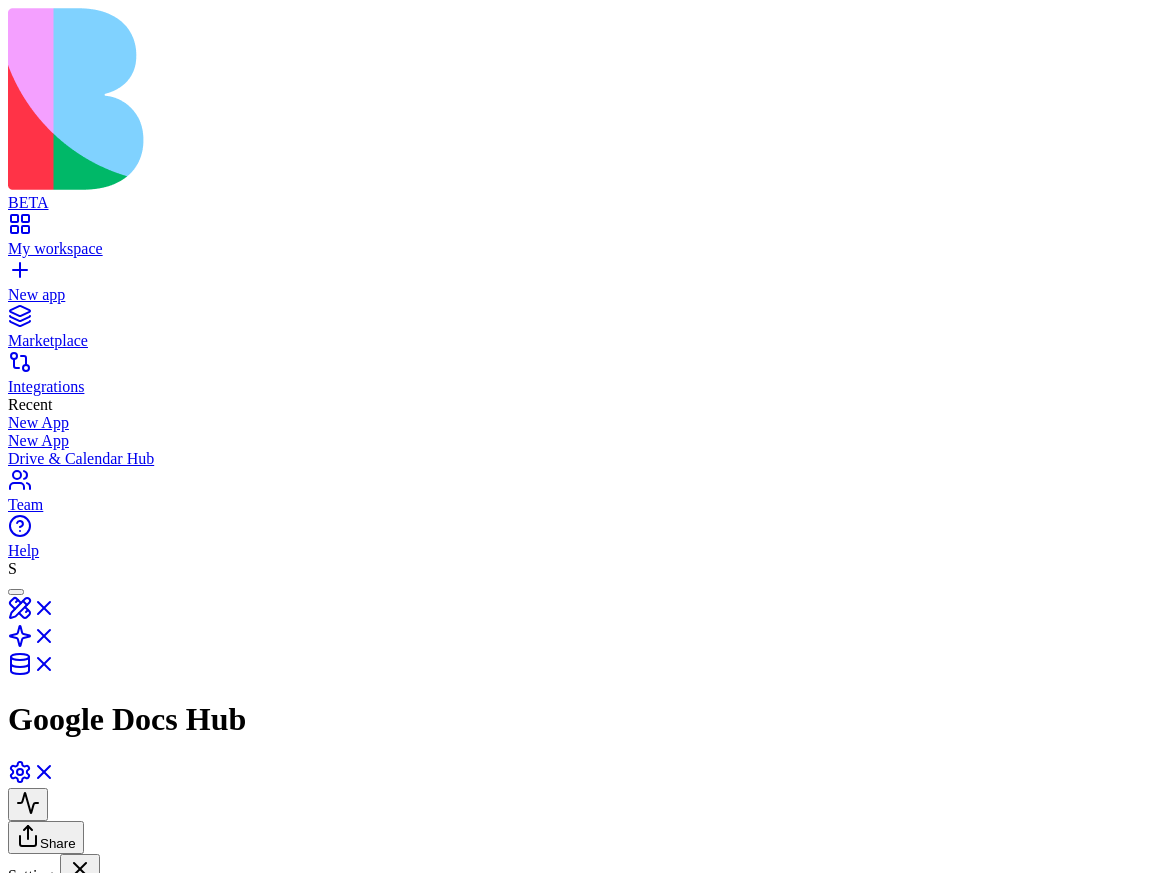 click at bounding box center [28, 2007] 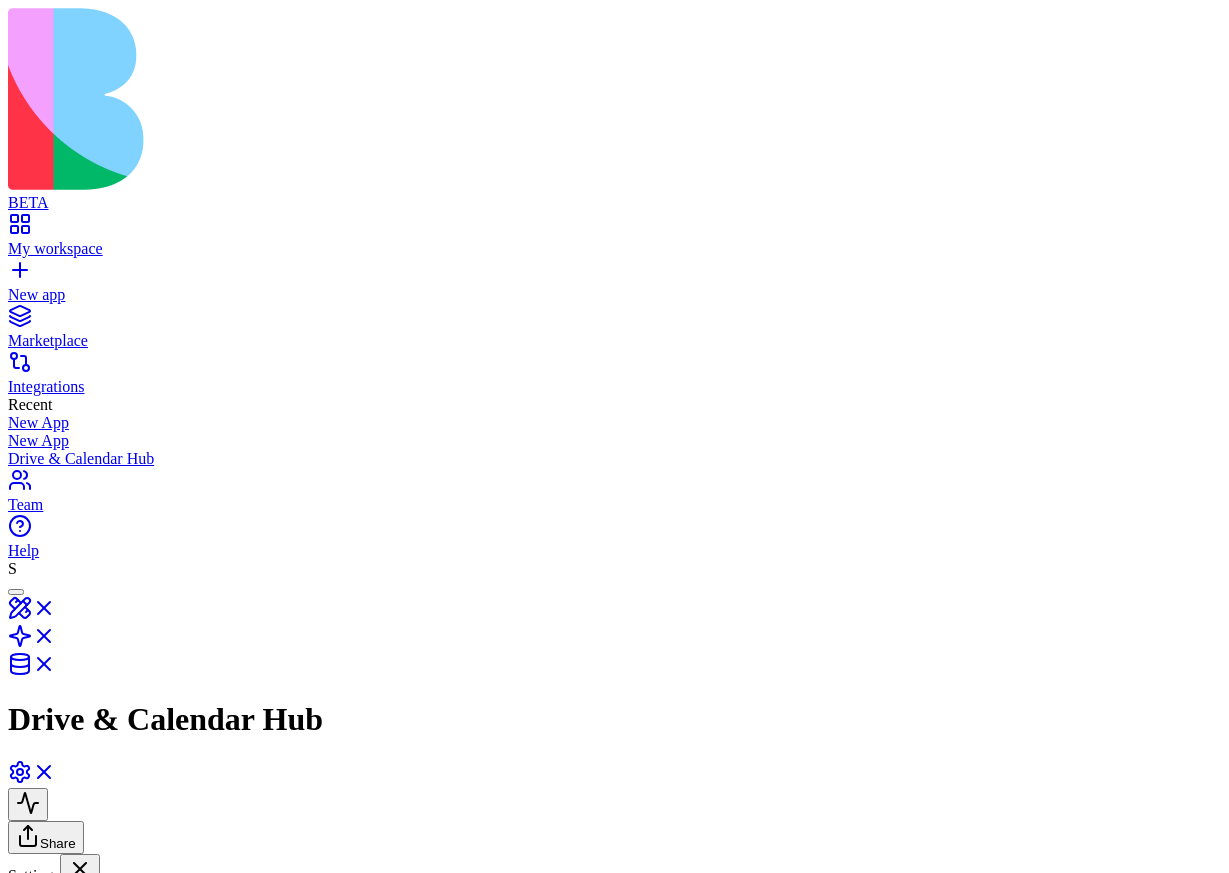 scroll, scrollTop: 0, scrollLeft: 0, axis: both 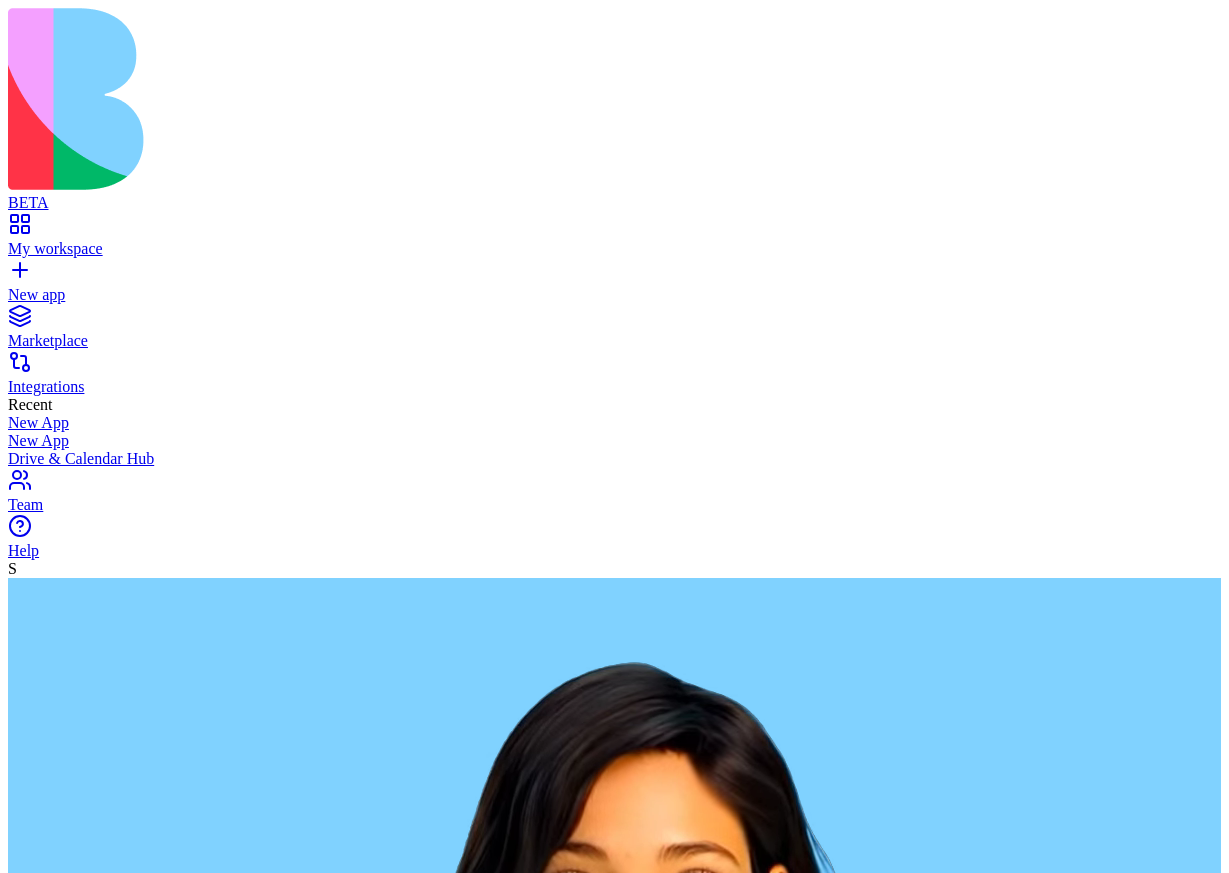 click at bounding box center [85, 2588] 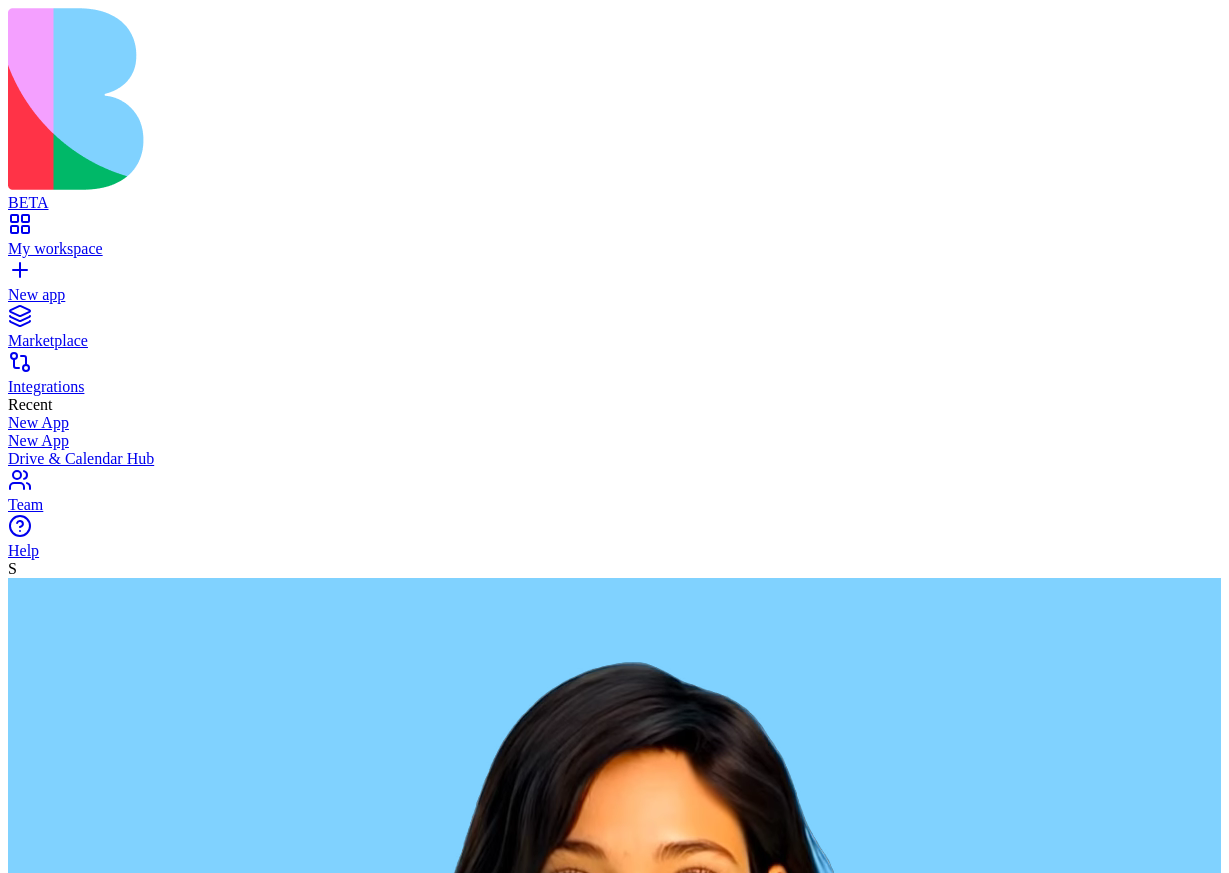 type on "**********" 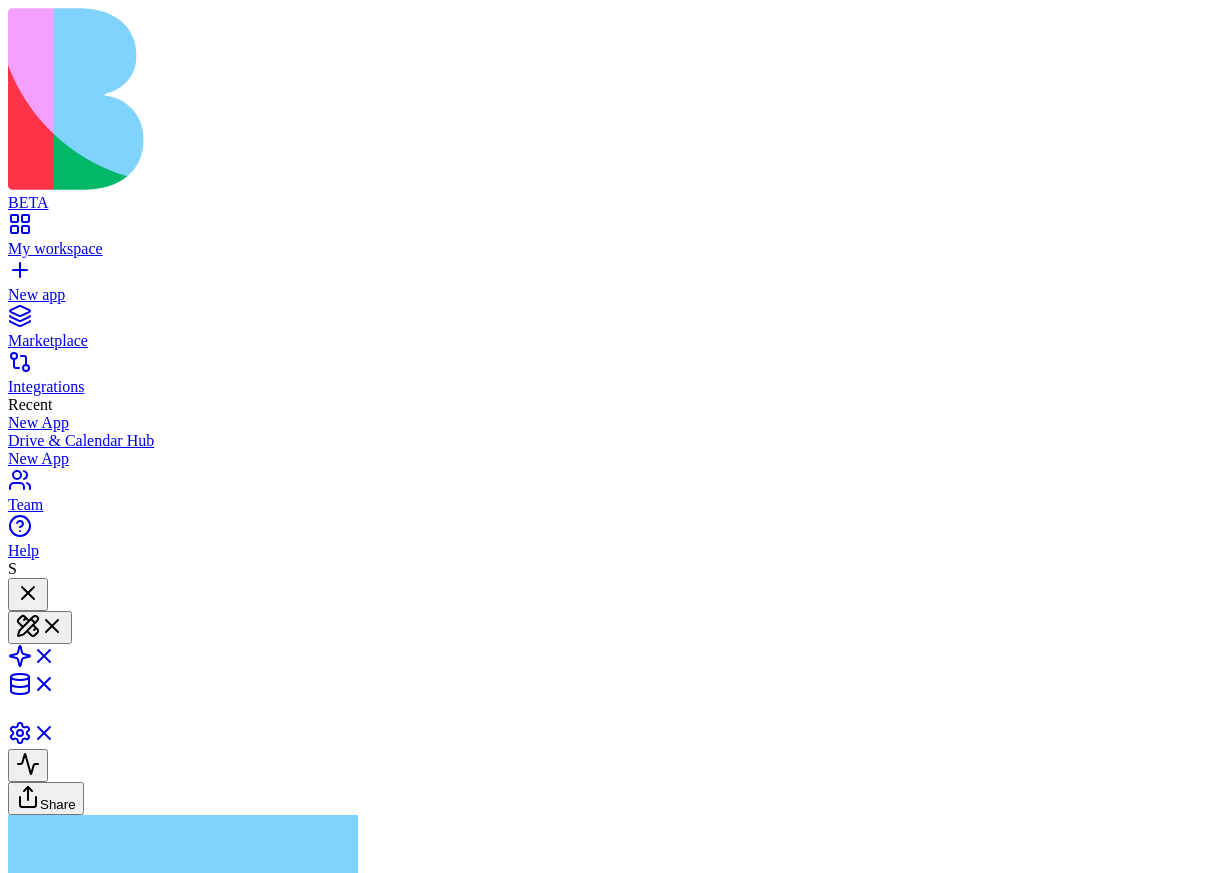 type 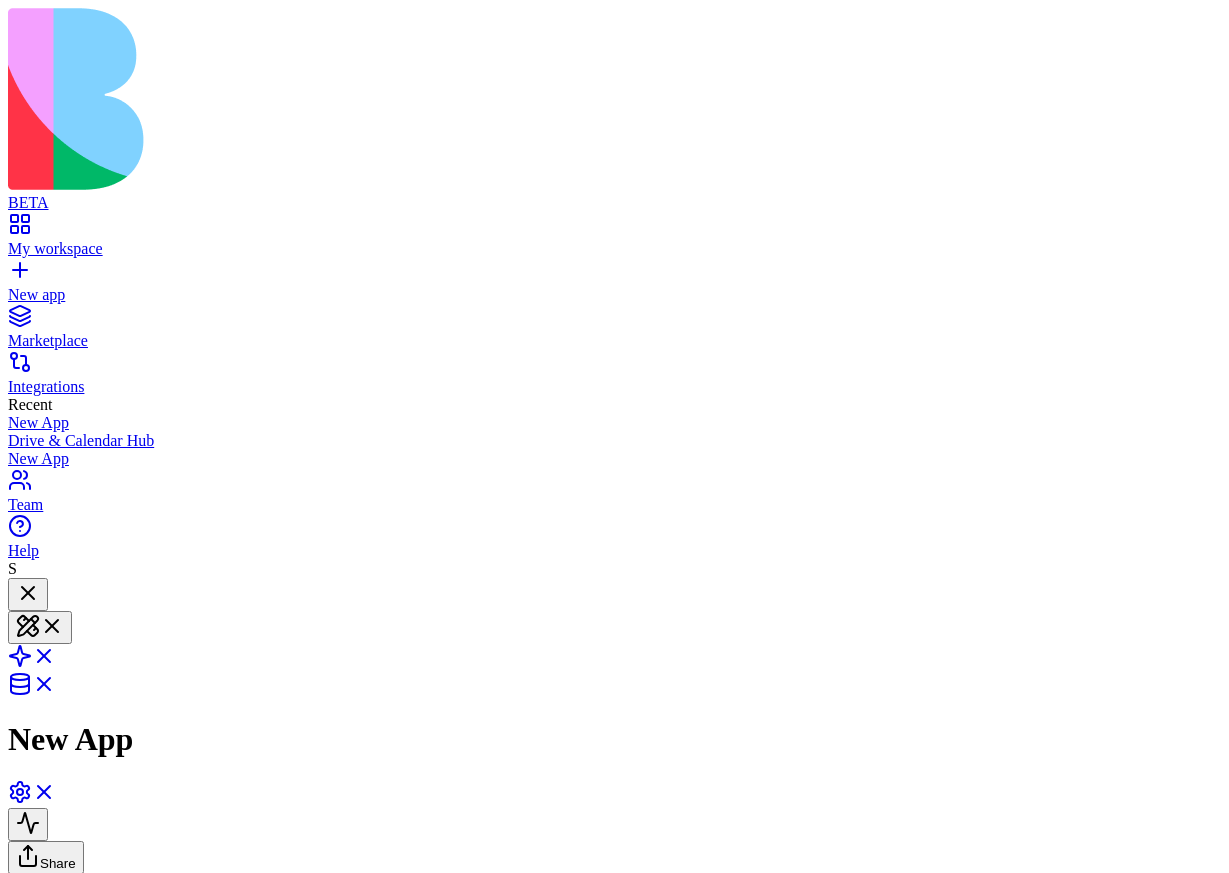 click on "Connect  Asana" at bounding box center (256, 2086) 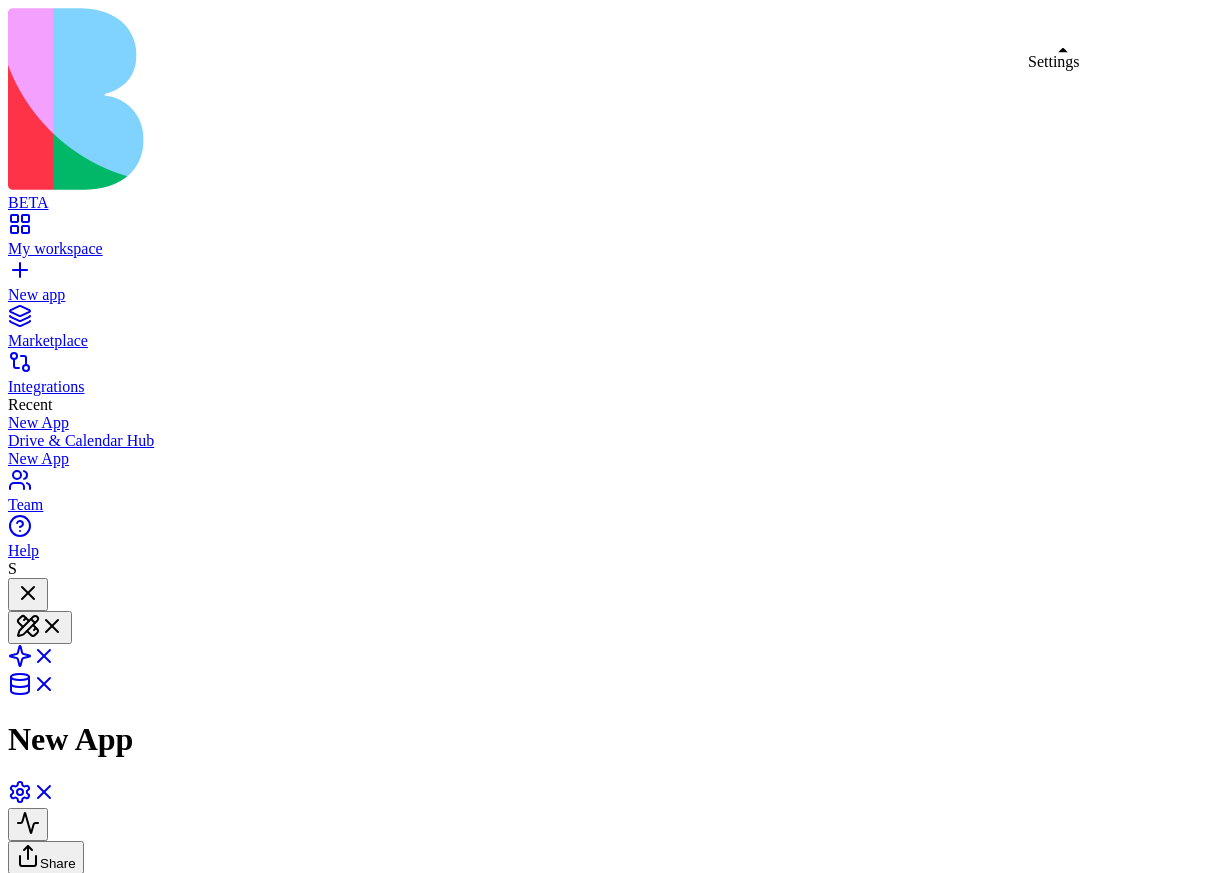 click at bounding box center [32, 798] 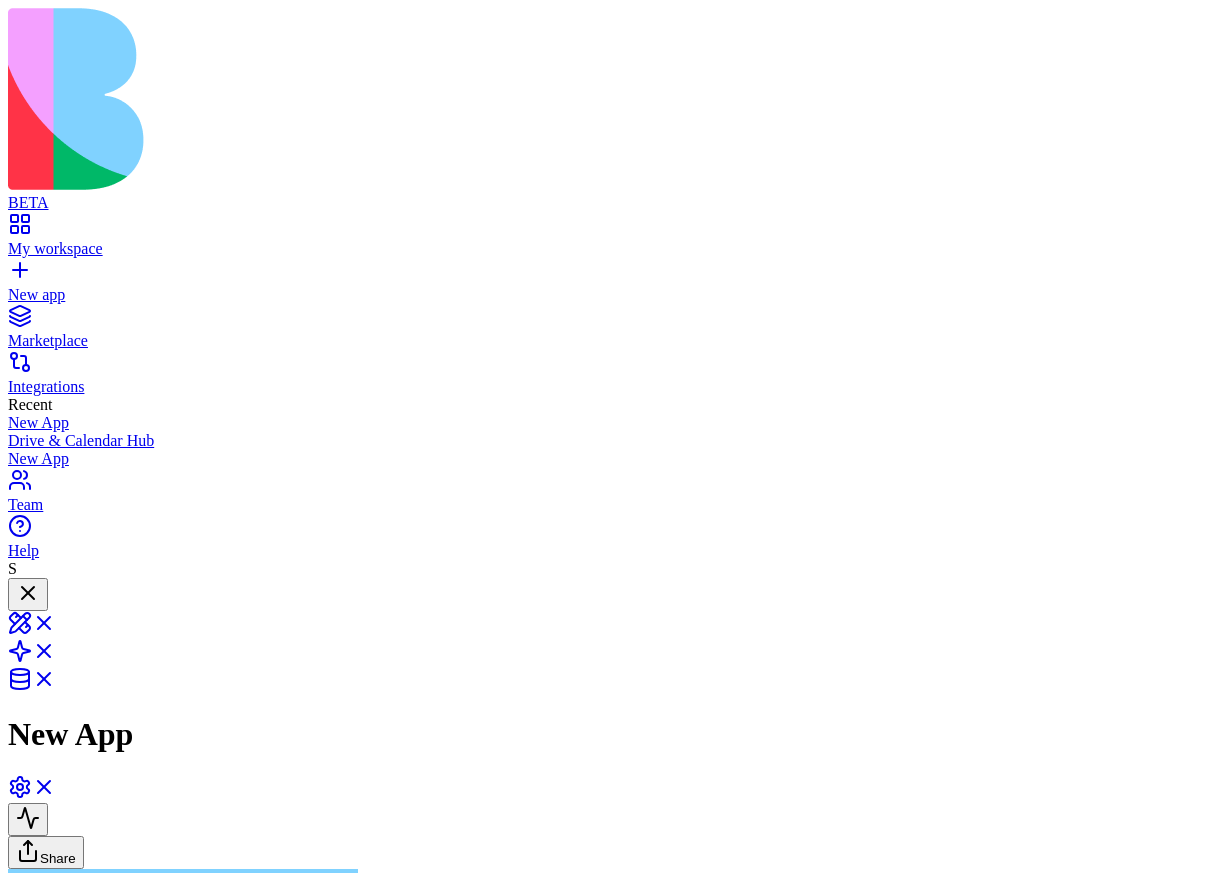 click on "App Integrations" at bounding box center (107, 2973) 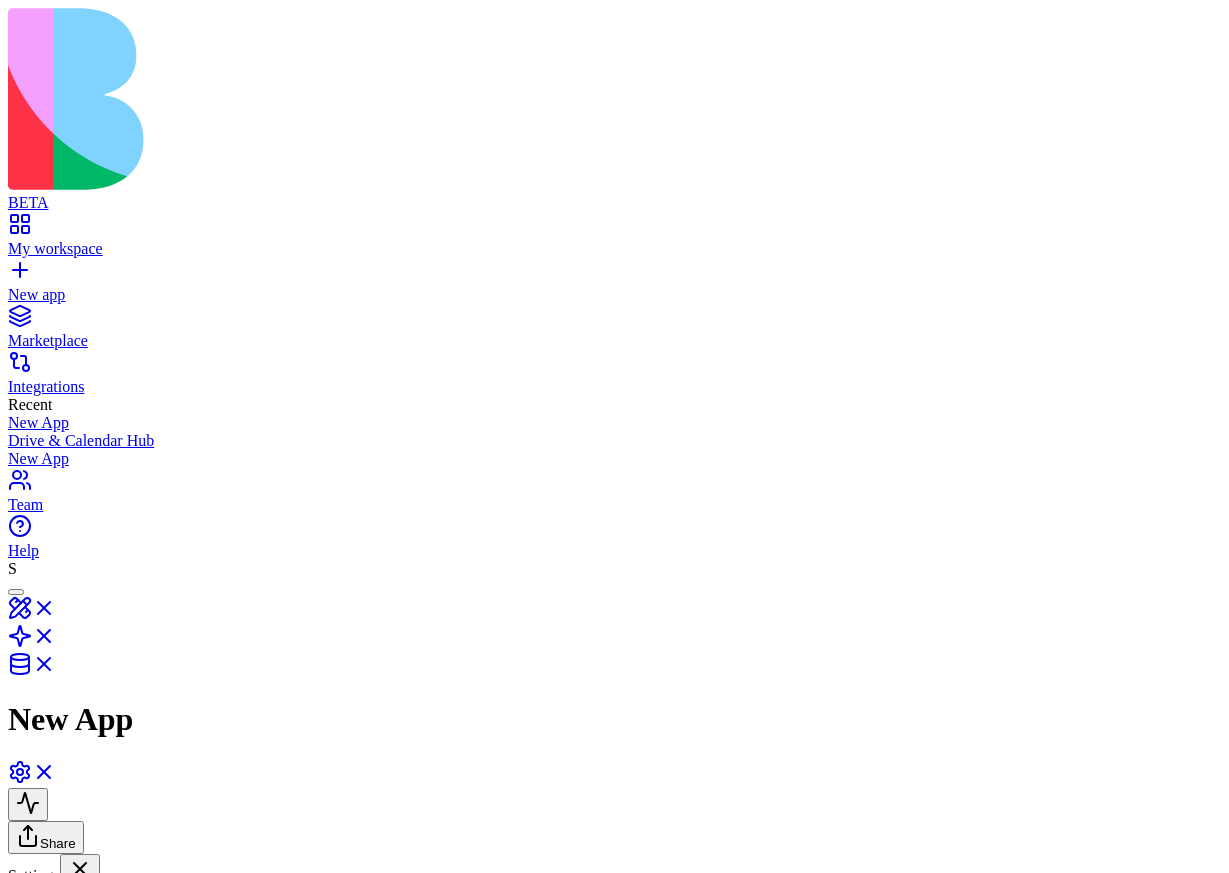 scroll, scrollTop: 0, scrollLeft: 0, axis: both 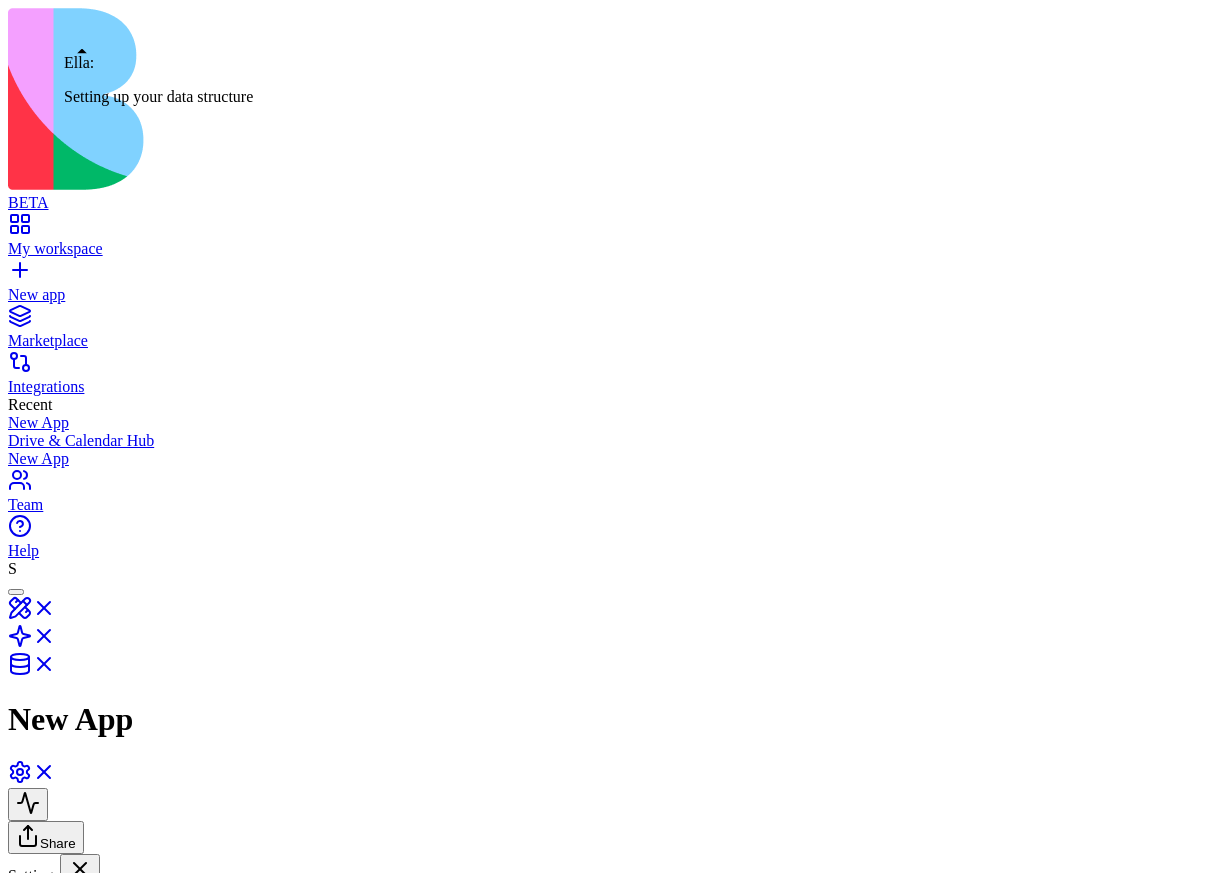 click at bounding box center [16, 592] 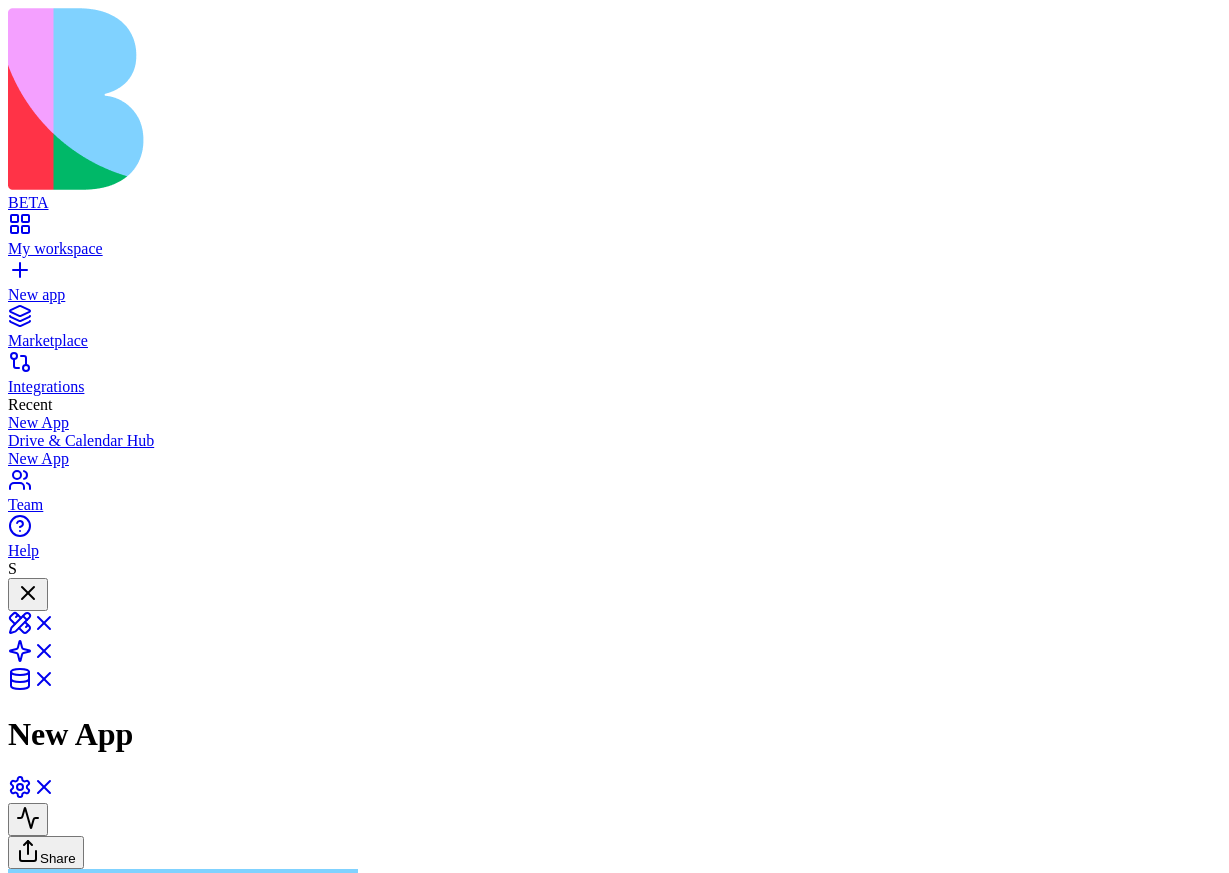 scroll, scrollTop: 0, scrollLeft: 0, axis: both 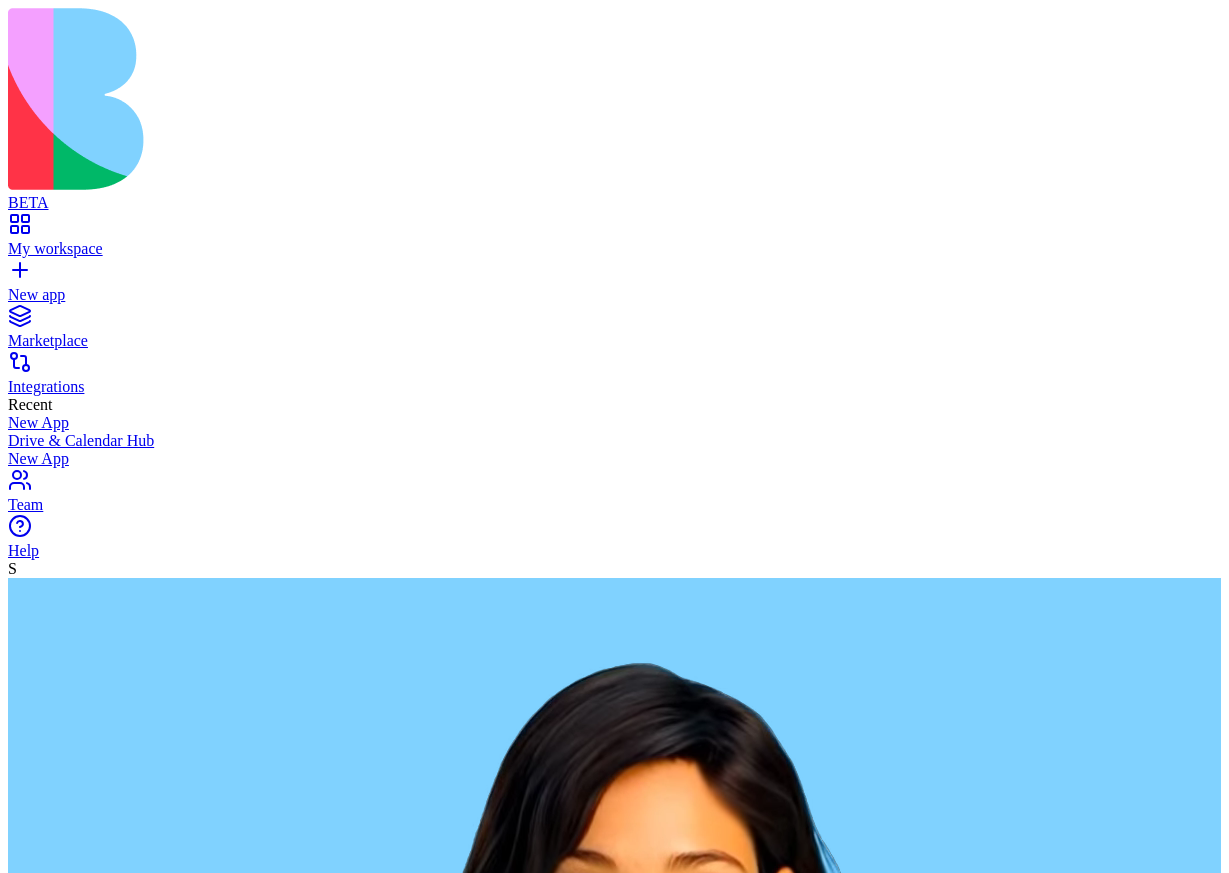 click at bounding box center (614, 2590) 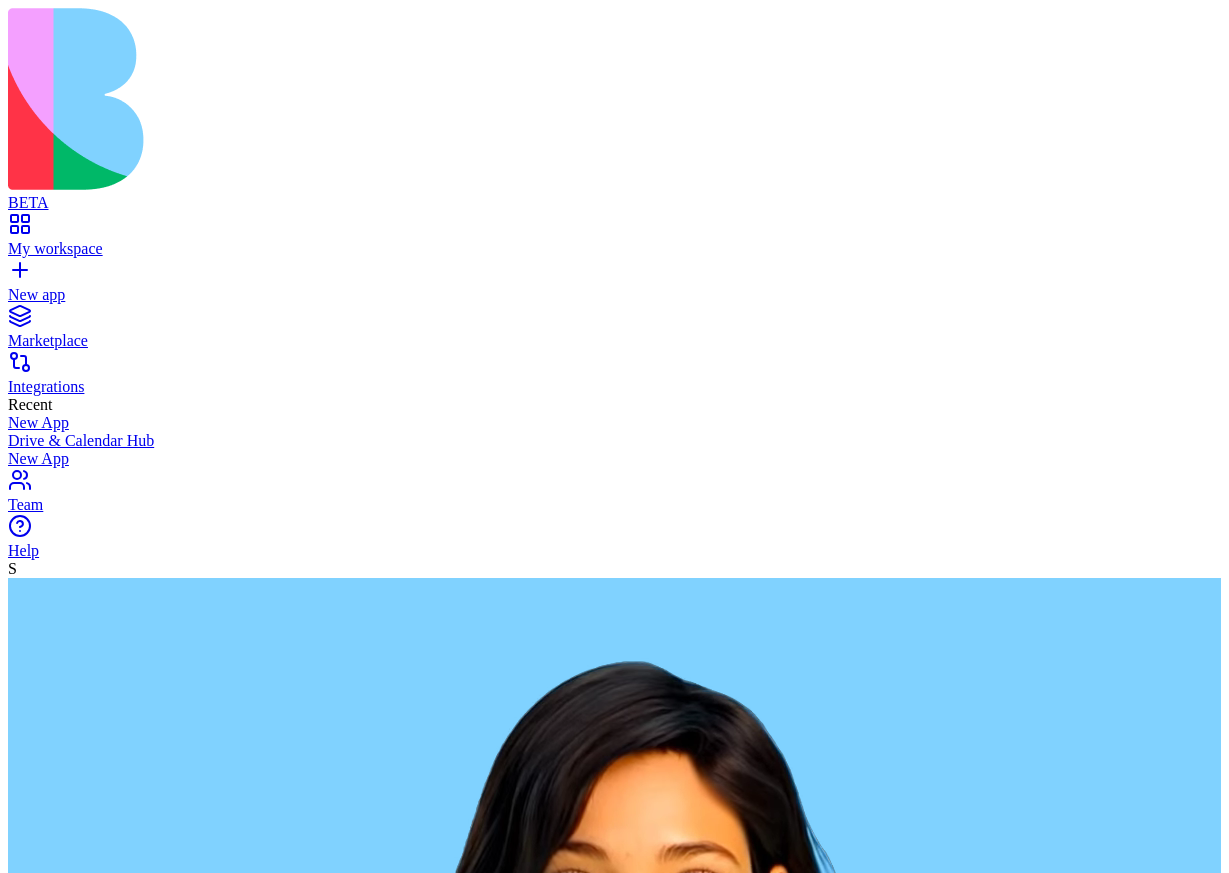 click at bounding box center [85, 2588] 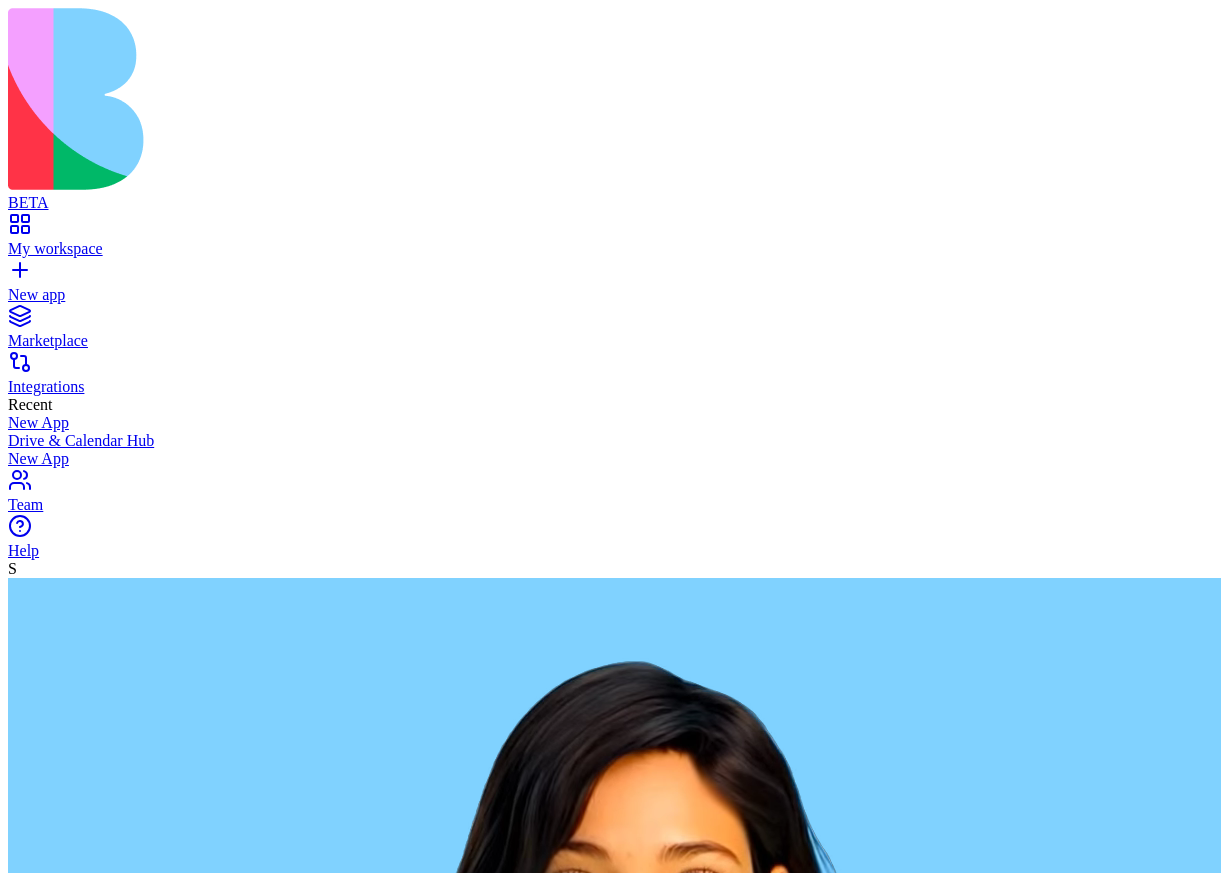 paste on "**********" 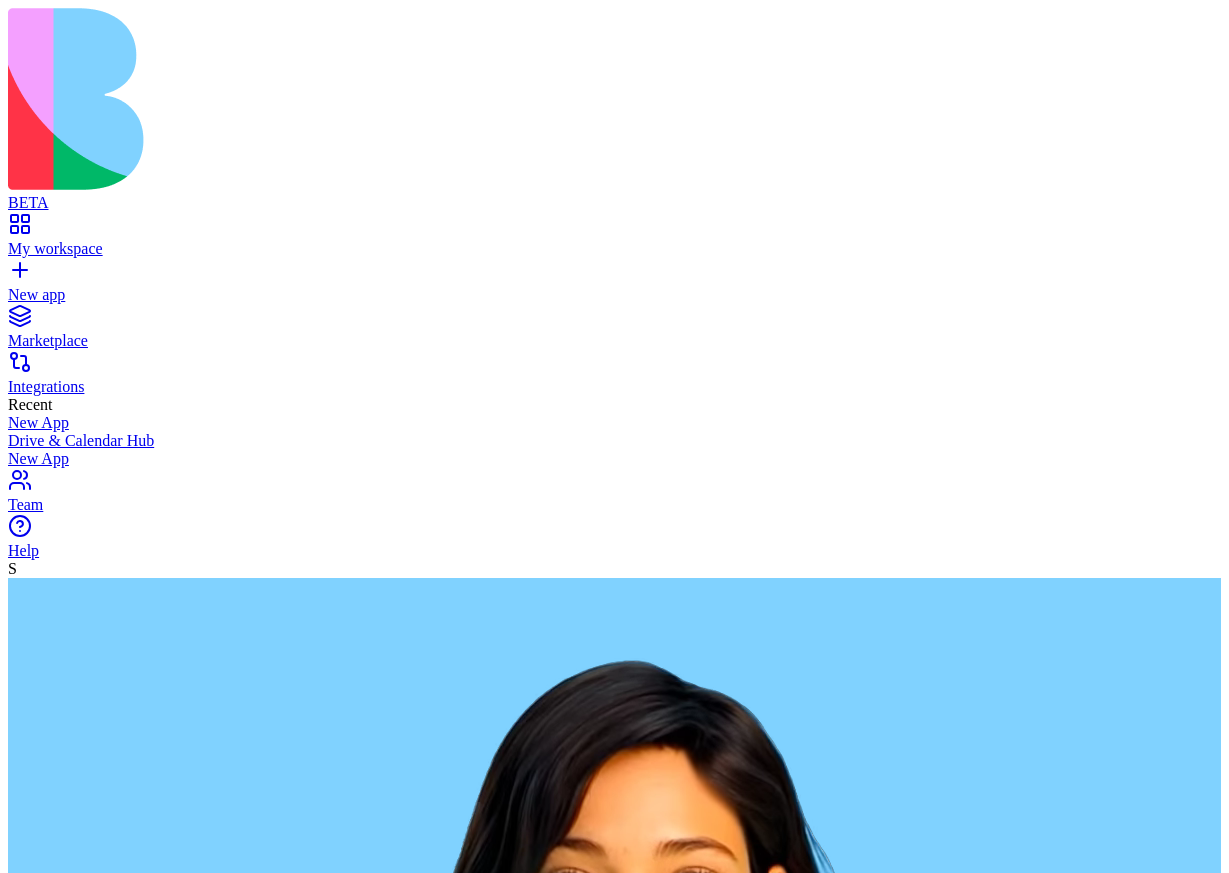 type on "**********" 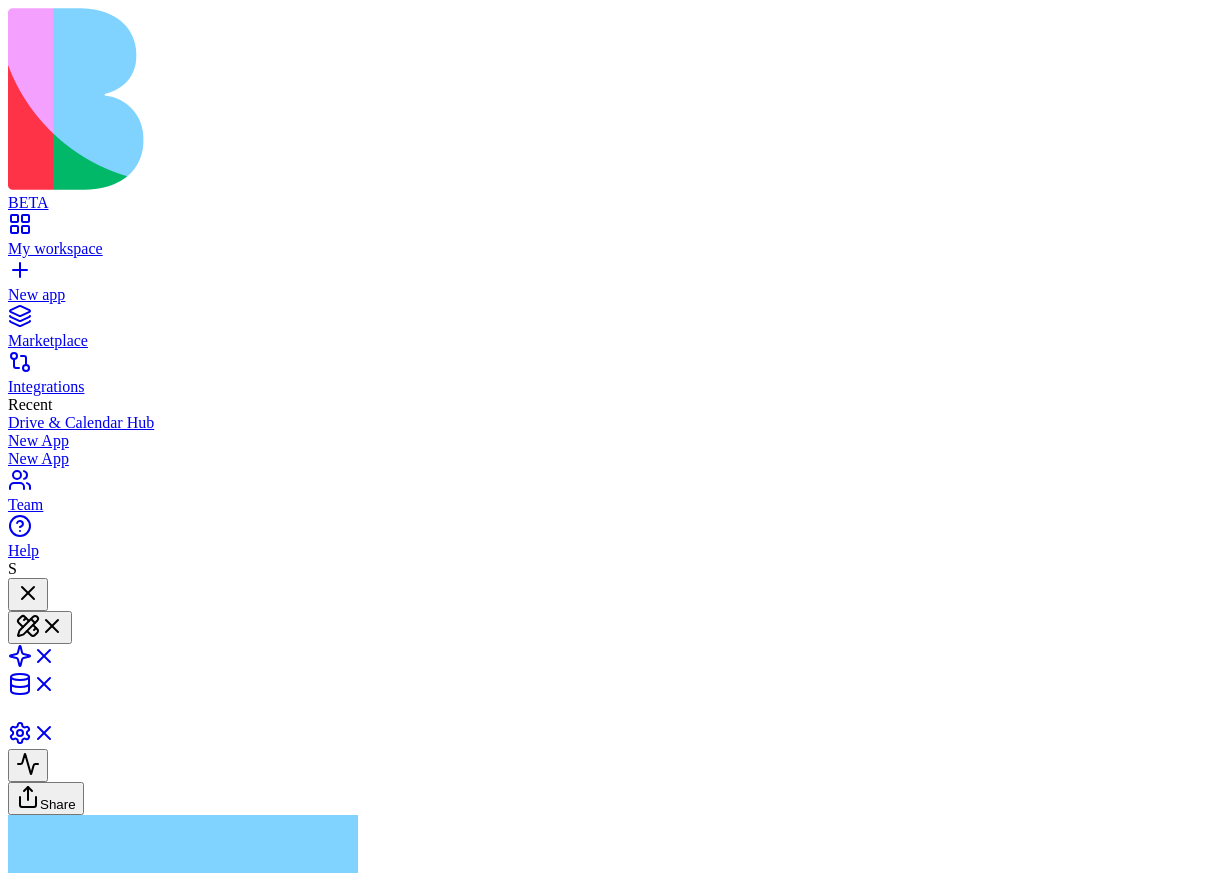type 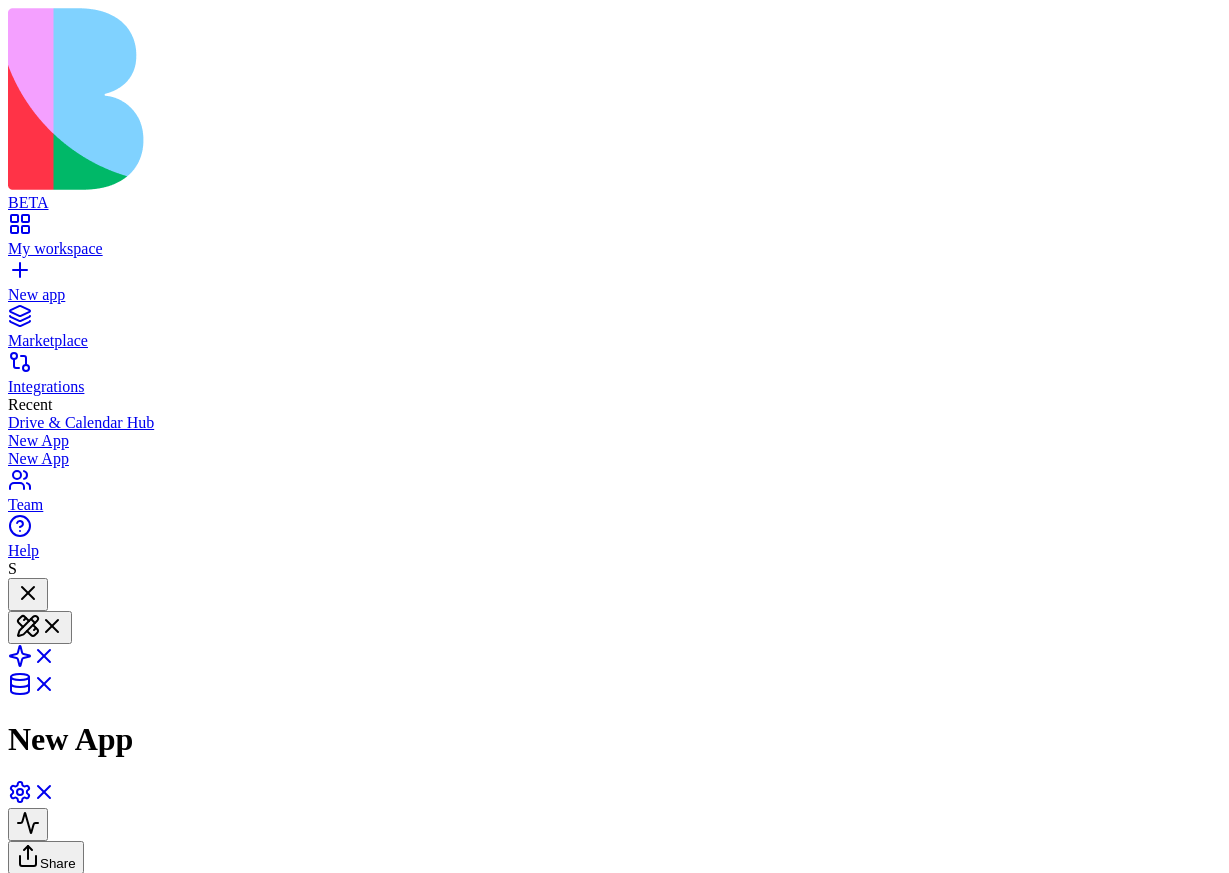 scroll, scrollTop: 46, scrollLeft: 0, axis: vertical 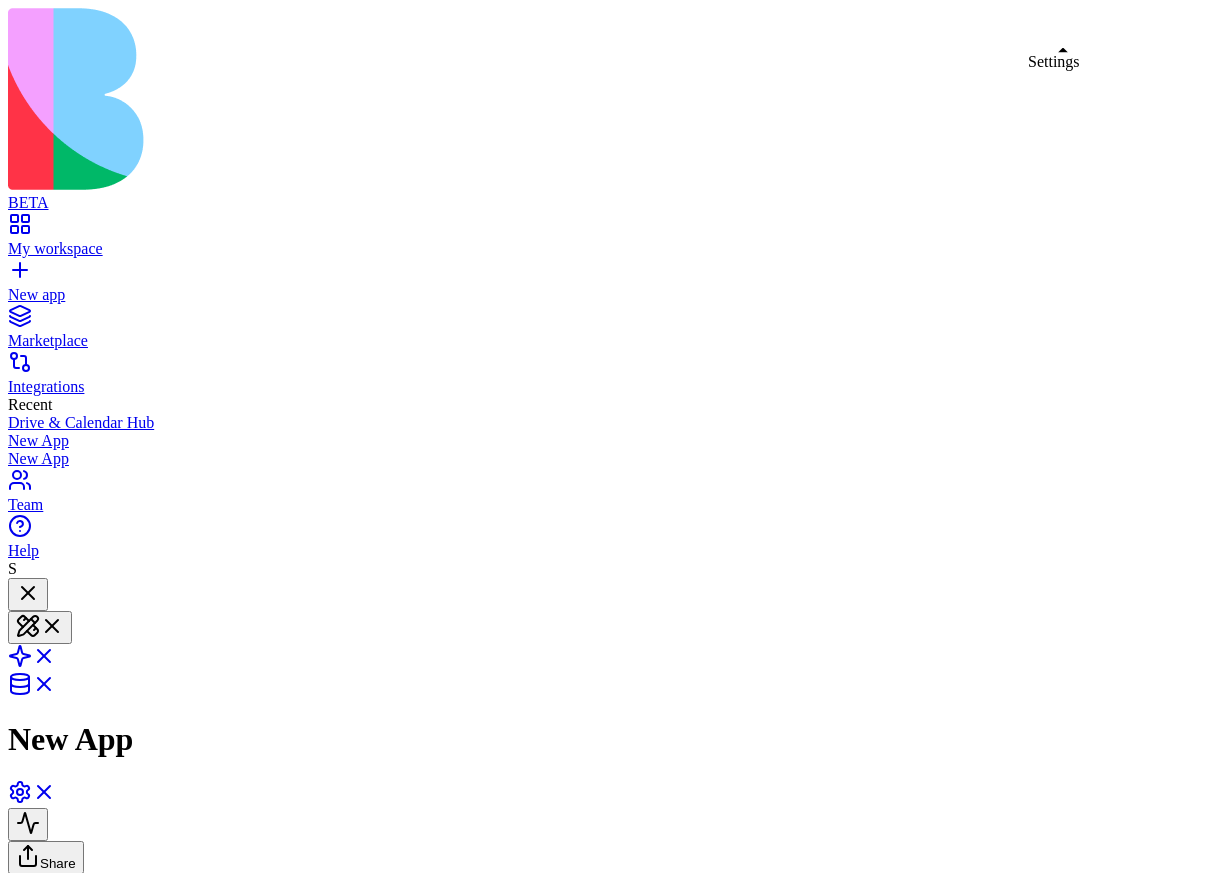 click at bounding box center (32, 798) 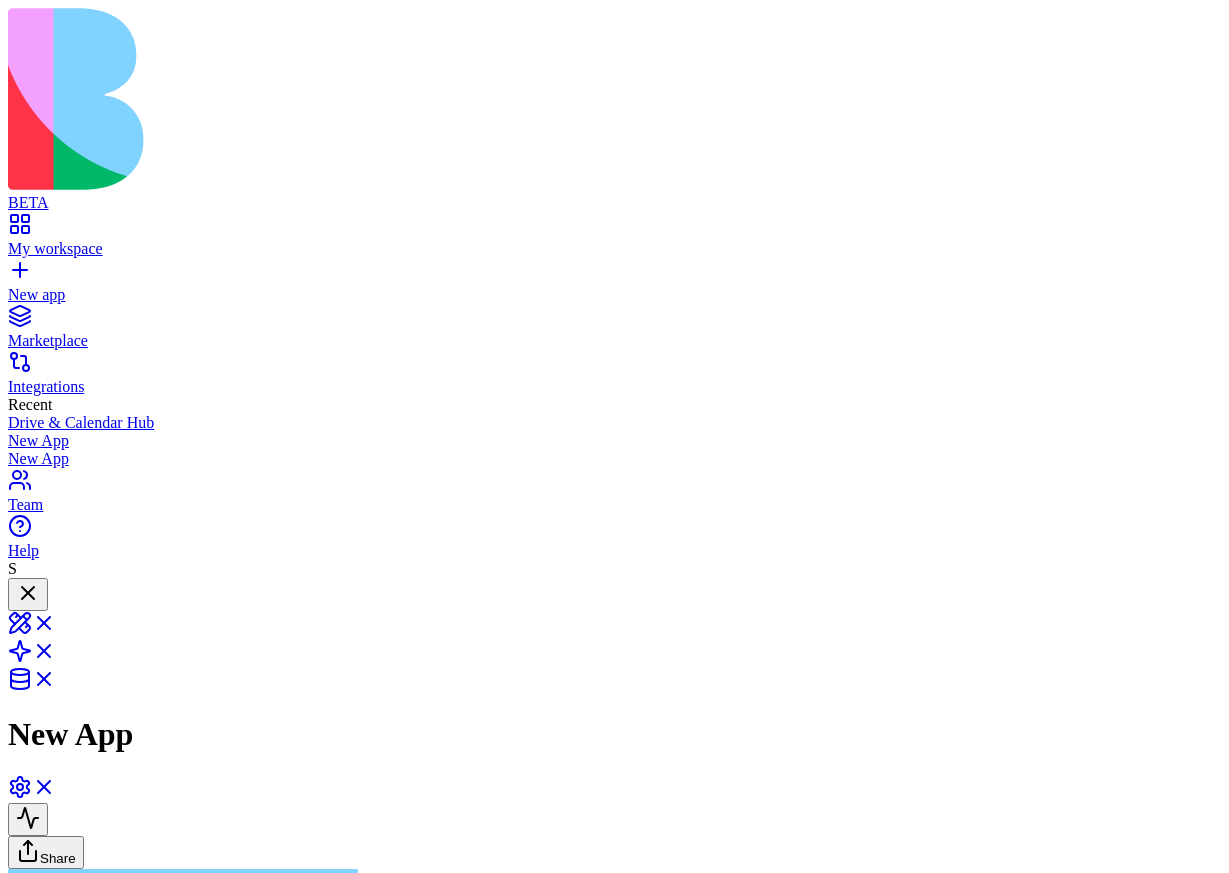 click on "App Integrations" at bounding box center [107, 2976] 